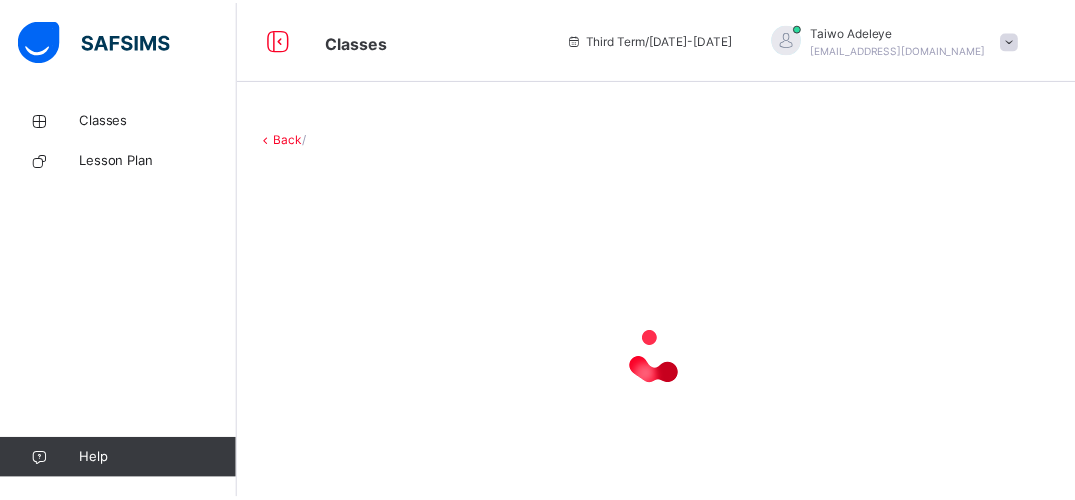 scroll, scrollTop: 0, scrollLeft: 0, axis: both 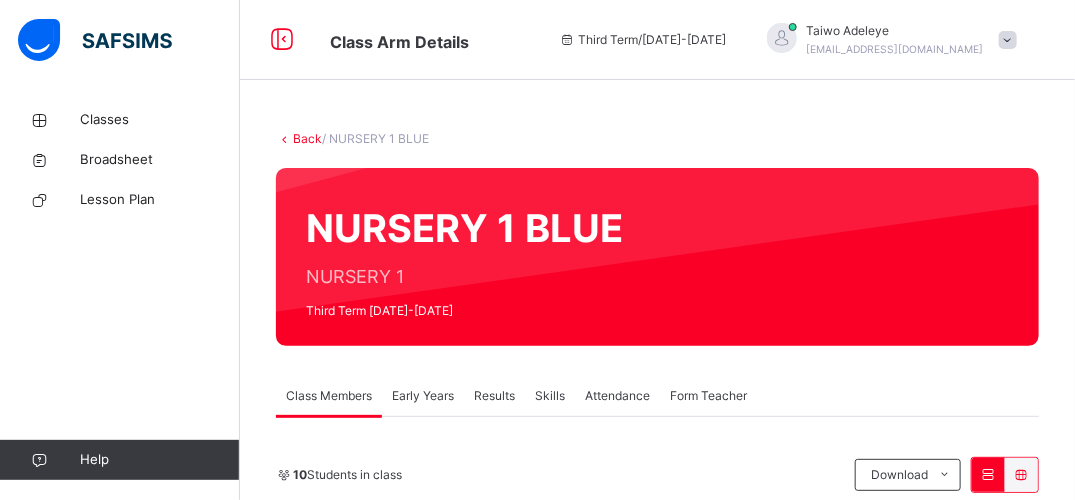 click on "Early Years" at bounding box center (423, 396) 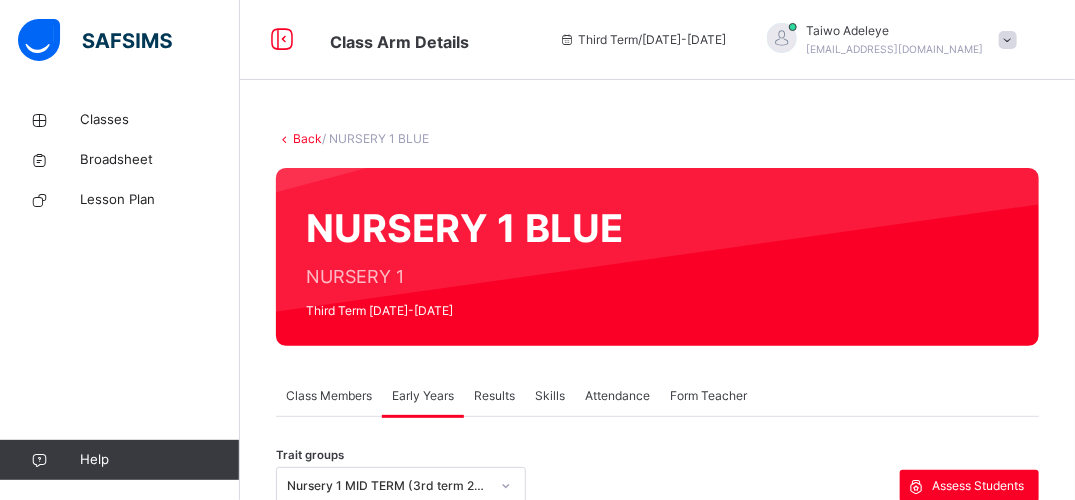 scroll, scrollTop: 365, scrollLeft: 0, axis: vertical 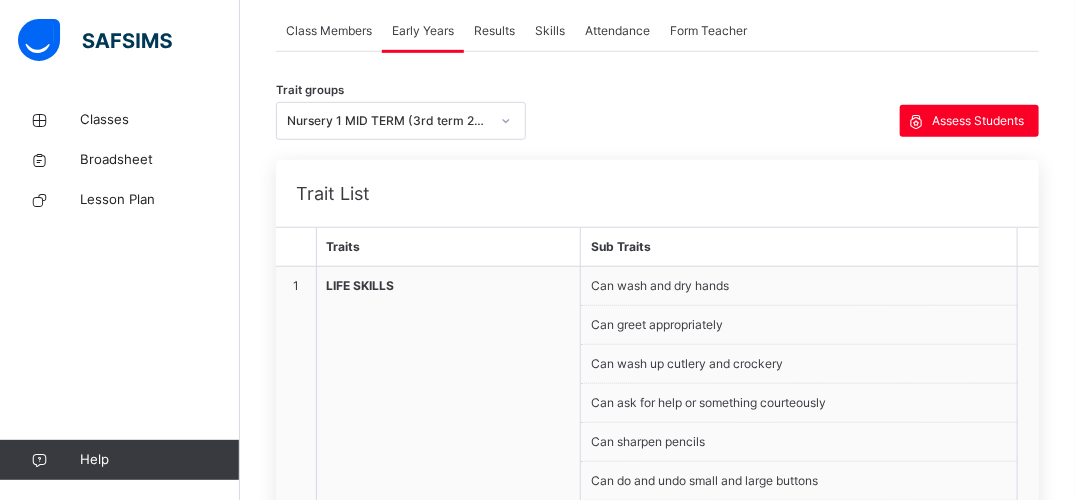 click 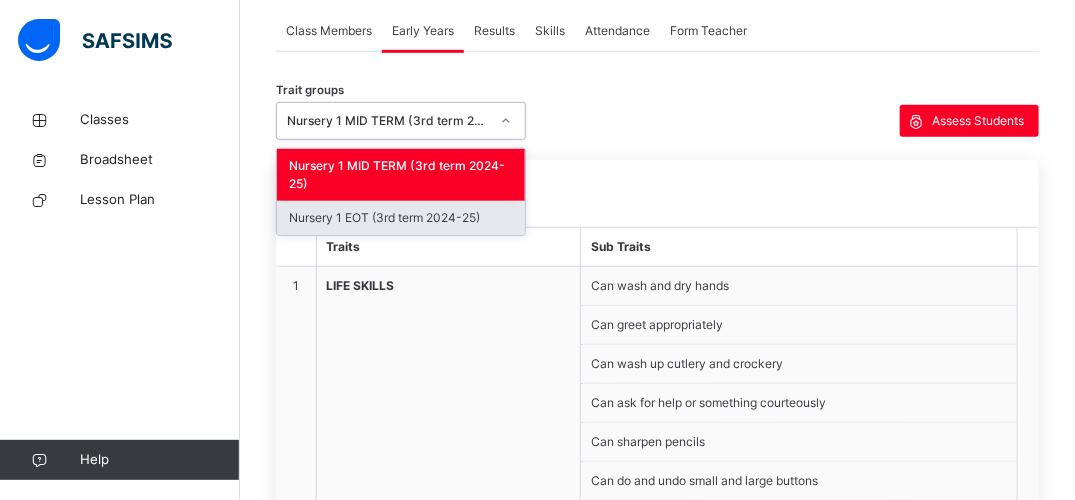 click on "Nursery 1 EOT (3rd term 2024-25)" at bounding box center [401, 218] 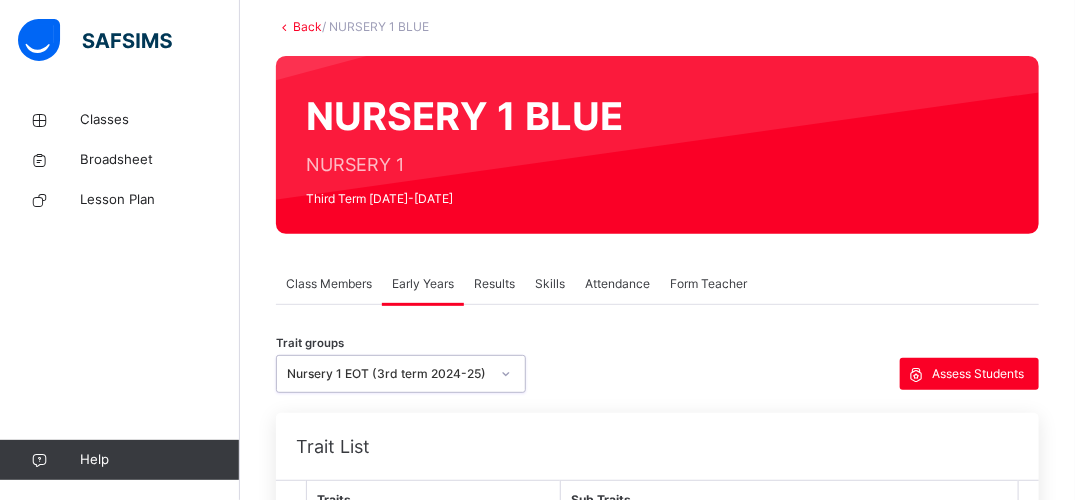 scroll, scrollTop: 46, scrollLeft: 0, axis: vertical 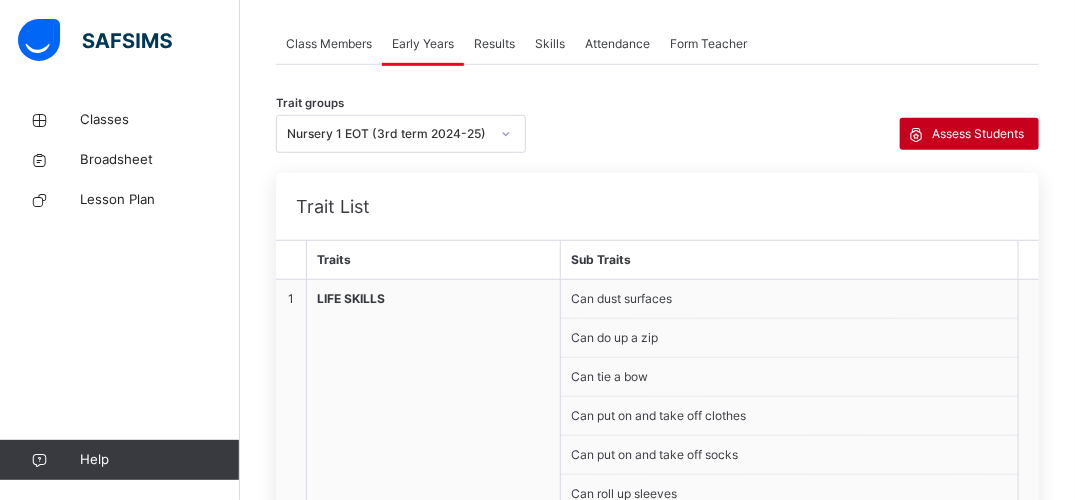 click on "Assess Students" at bounding box center [978, 134] 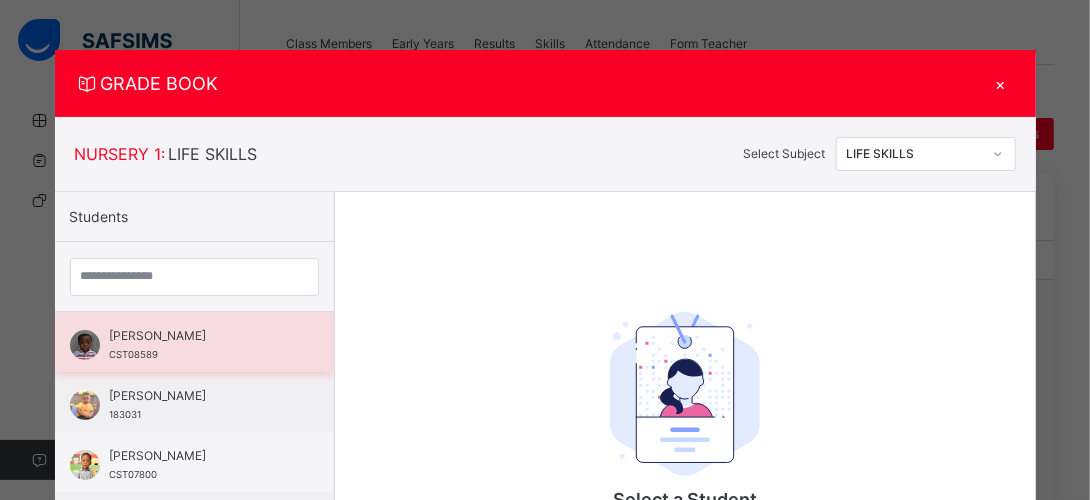 click on "[PERSON_NAME]" at bounding box center (199, 336) 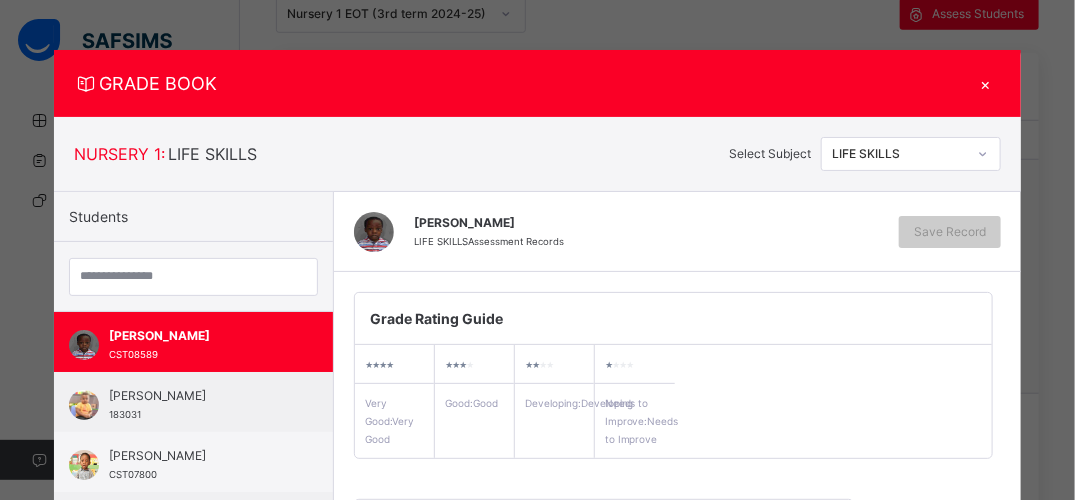 scroll, scrollTop: 526, scrollLeft: 0, axis: vertical 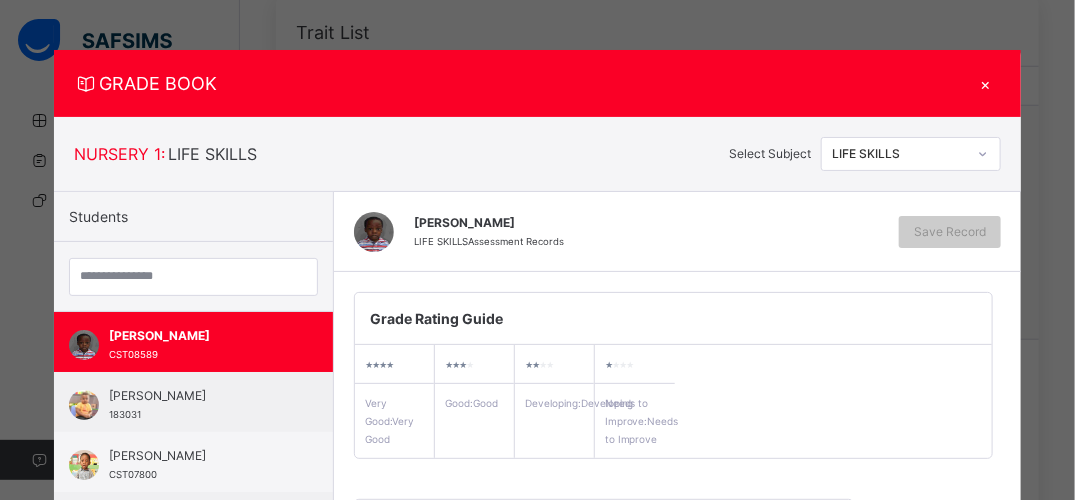 click on "Grade Rating Guide   ★ ★ ★ ★ Very Good  :  Very Good ★ ★ ★ ★ Good  :  Good ★ ★ ★ ★ Developing  :  Developing ★ ★ ★ ★ Needs to Improve  :  Needs to Improve" at bounding box center (673, 375) 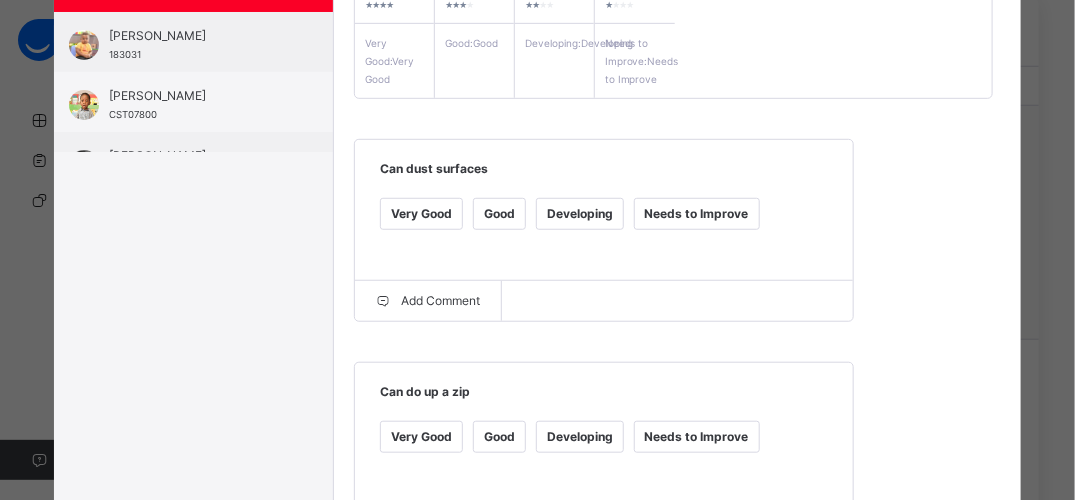 scroll, scrollTop: 400, scrollLeft: 0, axis: vertical 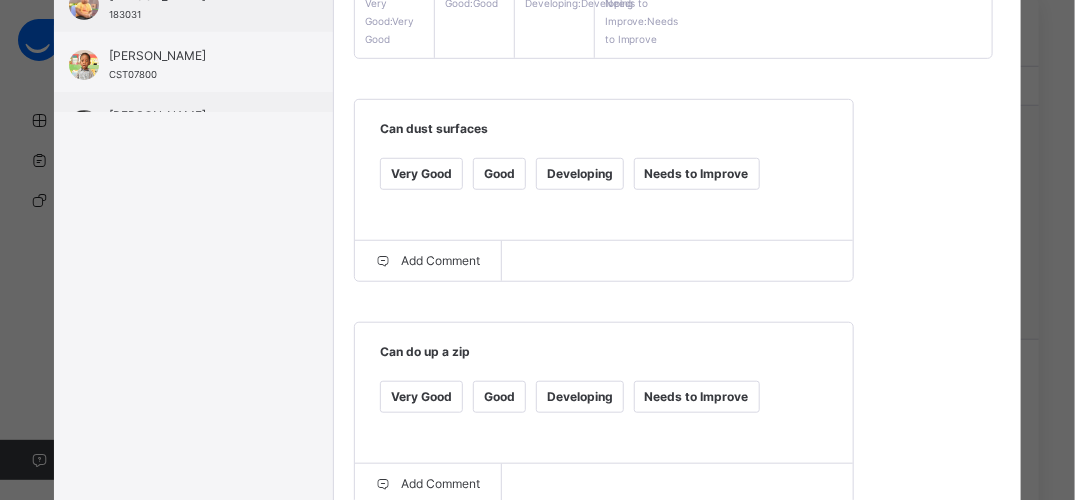 click on "Good" at bounding box center (499, 174) 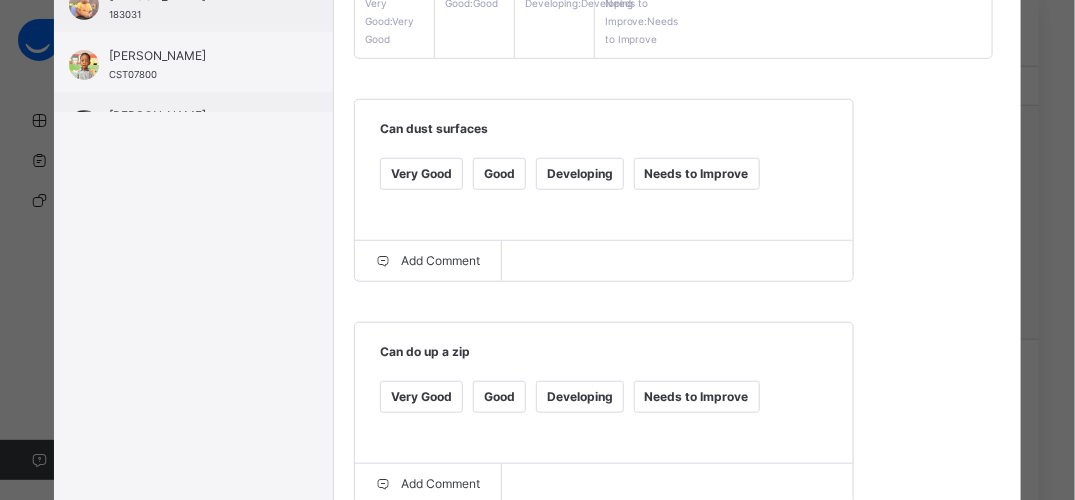 click on "Good" at bounding box center [499, 397] 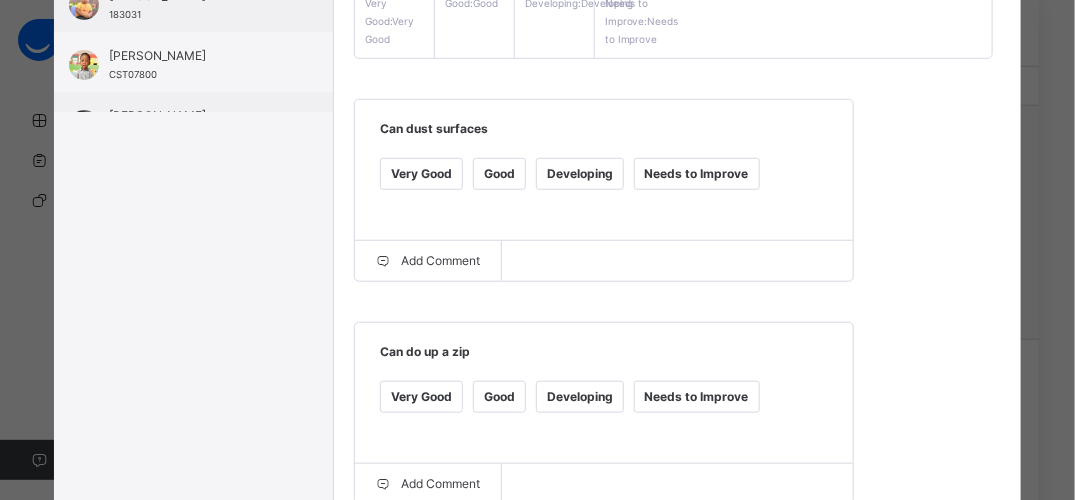 click on "Grade Rating Guide   ★ ★ ★ ★ Very Good  :  Very Good ★ ★ ★ ★ Good  :  Good ★ ★ ★ ★ Developing  :  Developing ★ ★ ★ ★ Needs to Improve  :  Needs to Improve Can dust surfaces   Very Good Good Developing Needs to Improve  Add Comment Can do up a zip   Very Good Good Developing Needs to Improve  Add Comment Can tie a bow   Very Good Good Developing Needs to Improve  Add Comment Can put on and take off clothes   Very Good Good Developing Needs to Improve  Add Comment Can put on and take off socks   Very Good Good Developing Needs to Improve  Add Comment Can roll up sleeves   Very Good Good Developing Needs to Improve  Add Comment" at bounding box center (678, 644) 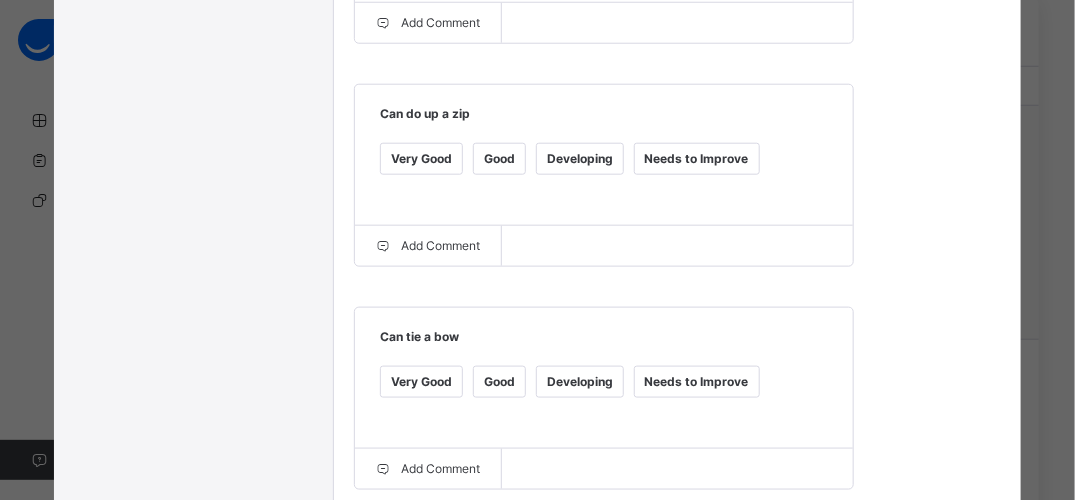 scroll, scrollTop: 640, scrollLeft: 0, axis: vertical 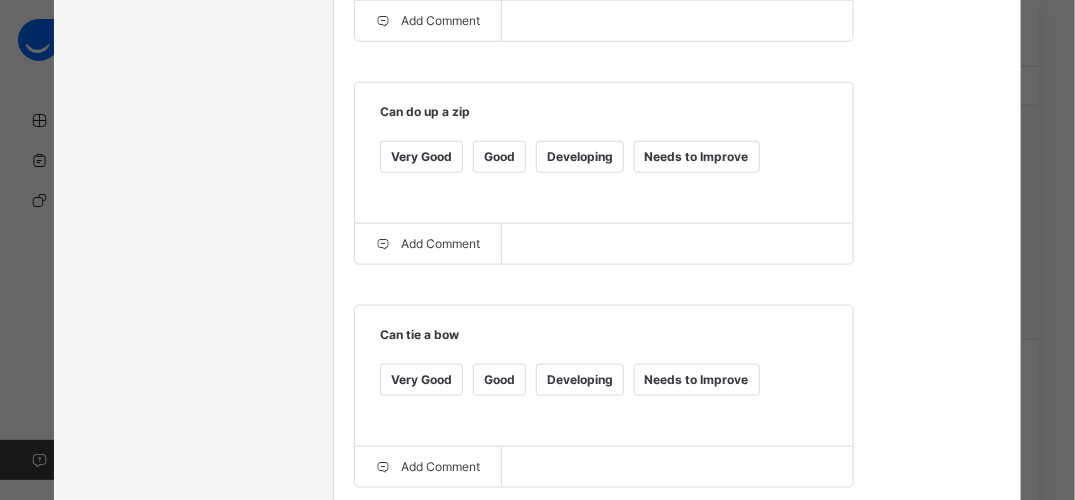 click on "Developing" at bounding box center [580, 380] 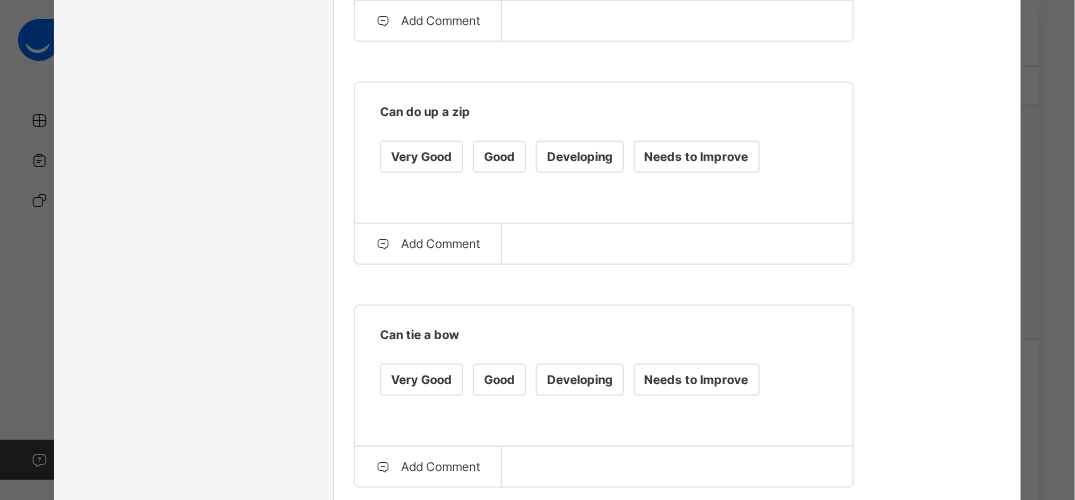 click on "Very Good Good Developing Needs to Improve" at bounding box center (604, 392) 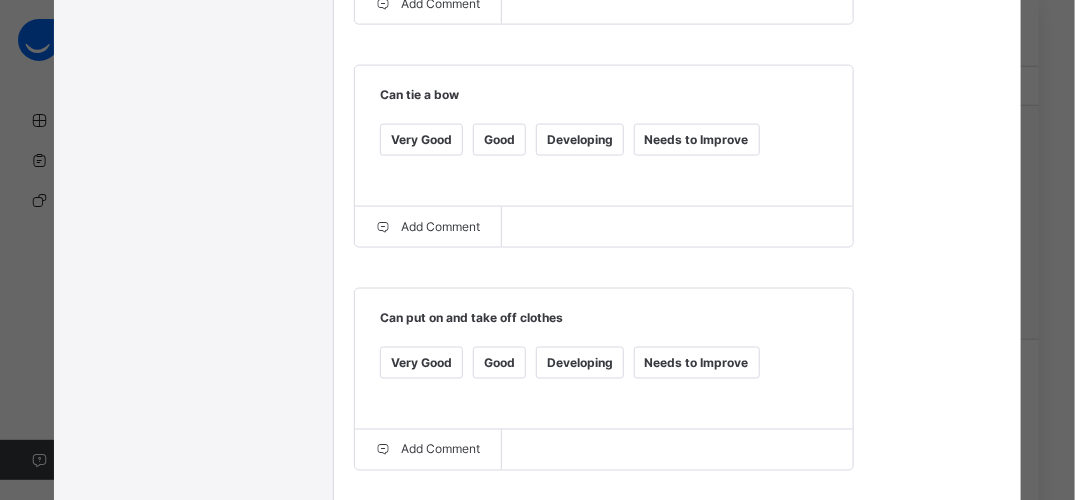scroll, scrollTop: 920, scrollLeft: 0, axis: vertical 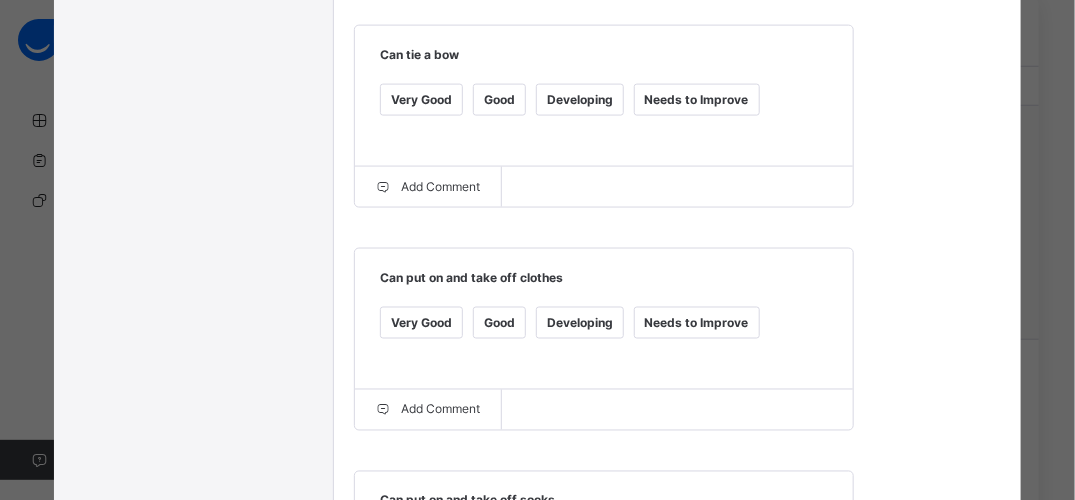 click on "Good" at bounding box center (499, 323) 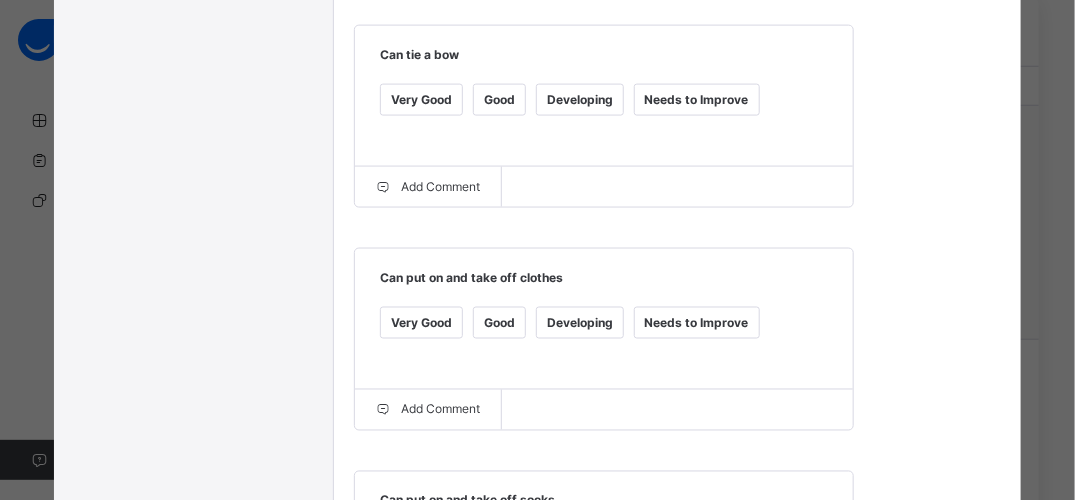 click on "Grade Rating Guide   ★ ★ ★ ★ Very Good  :  Very Good ★ ★ ★ ★ Good  :  Good ★ ★ ★ ★ Developing  :  Developing ★ ★ ★ ★ Needs to Improve  :  Needs to Improve Can dust surfaces   Very Good Good Developing Needs to Improve  Add Comment Can do up a zip   Very Good Good Developing Needs to Improve  Add Comment Can tie a bow   Very Good Good Developing Needs to Improve  Add Comment Can put on and take off clothes   Very Good Good Developing Needs to Improve  Add Comment Can put on and take off socks   Very Good Good Developing Needs to Improve  Add Comment Can roll up sleeves   Very Good Good Developing Needs to Improve  Add Comment" at bounding box center [678, 124] 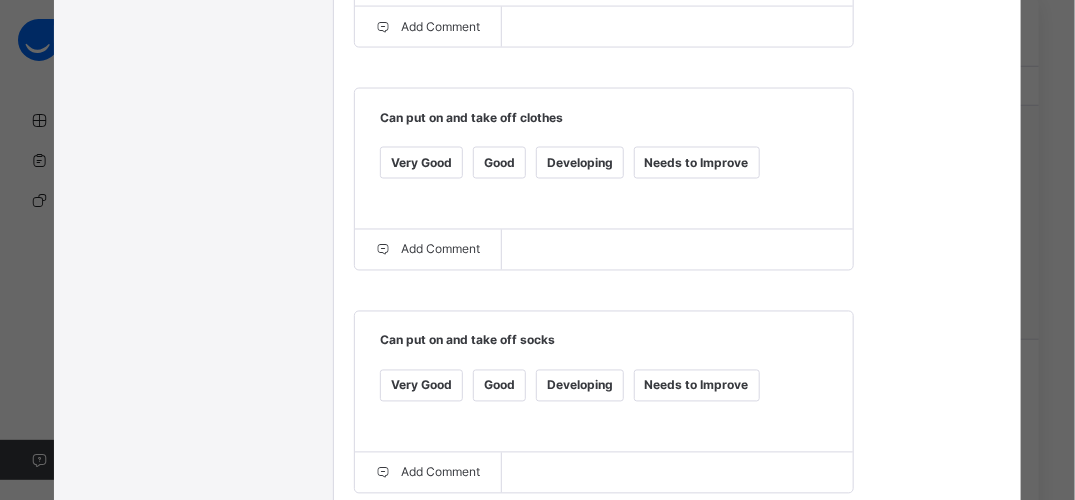 scroll, scrollTop: 1120, scrollLeft: 0, axis: vertical 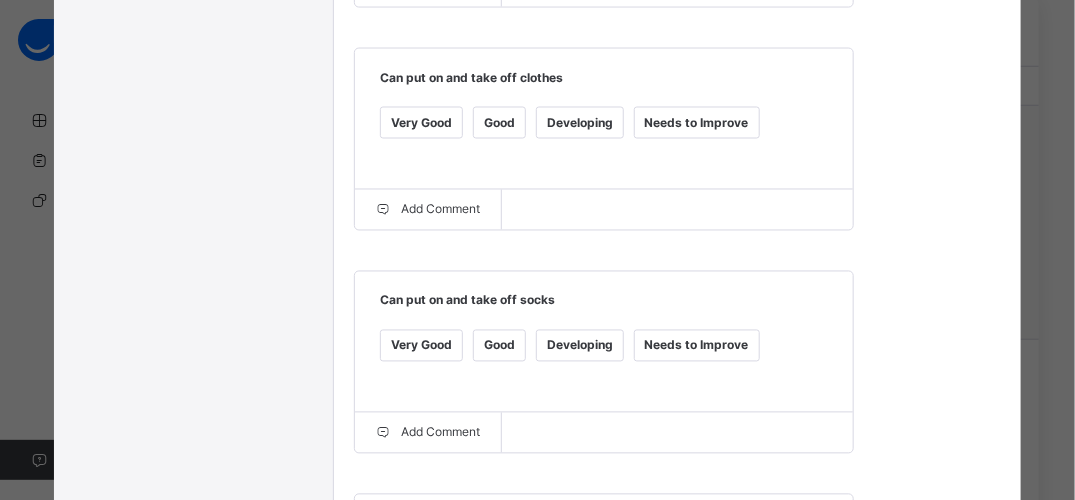 click on "Good" at bounding box center [499, 346] 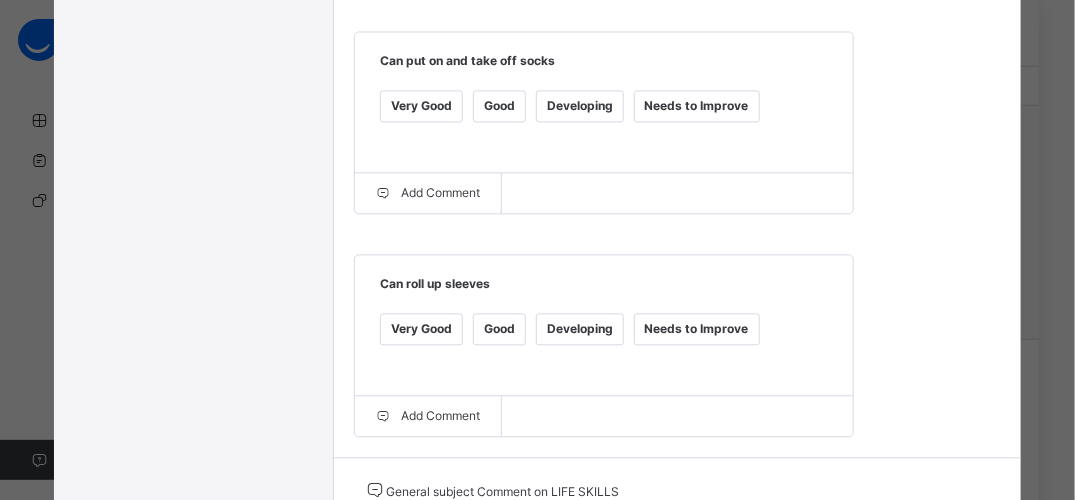scroll, scrollTop: 1400, scrollLeft: 0, axis: vertical 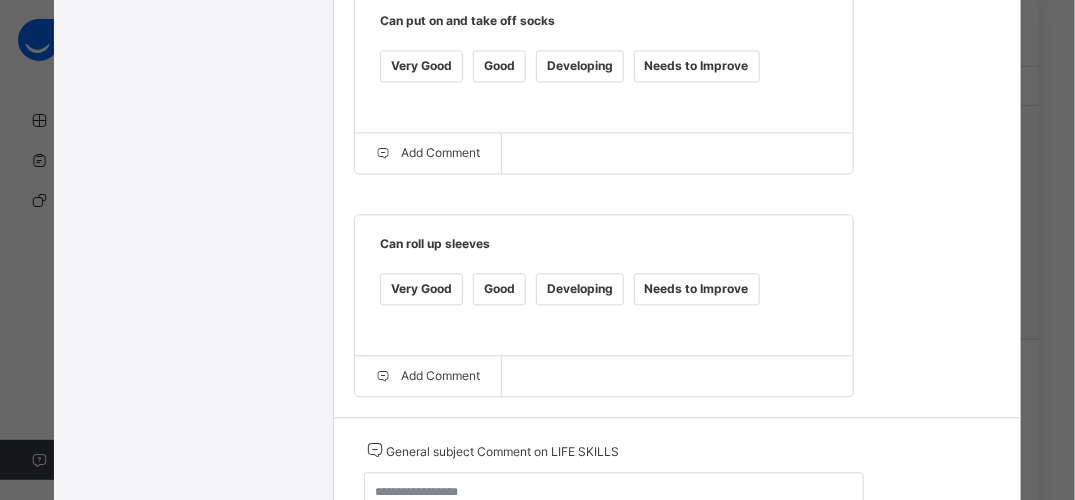 click on "Developing" at bounding box center [580, 289] 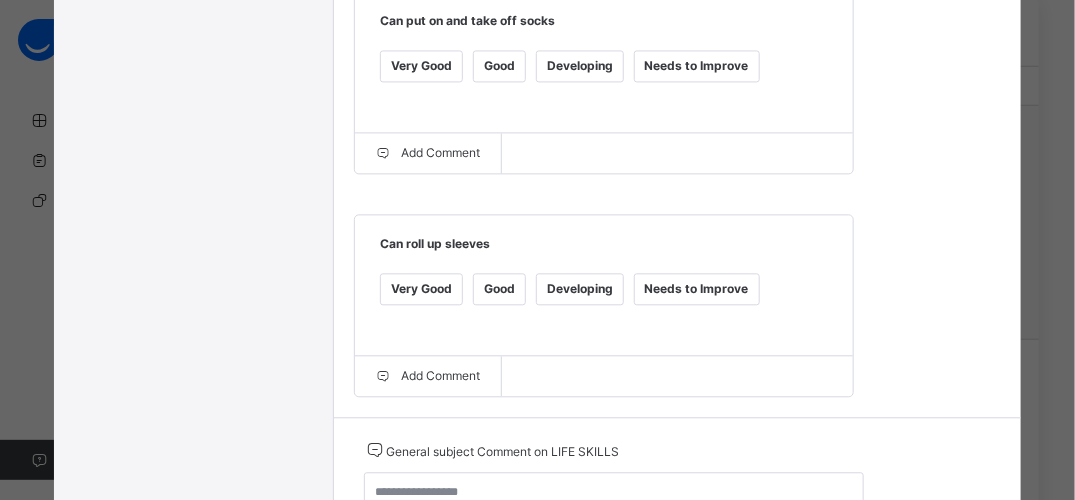 click on "Grade Rating Guide   ★ ★ ★ ★ Very Good  :  Very Good ★ ★ ★ ★ Good  :  Good ★ ★ ★ ★ Developing  :  Developing ★ ★ ★ ★ Needs to Improve  :  Needs to Improve Can dust surfaces   Very Good Good Developing Needs to Improve  Add Comment Can do up a zip   Very Good Good Developing Needs to Improve  Add Comment Can tie a bow   Very Good Good Developing Needs to Improve  Add Comment Can put on and take off clothes   Very Good Good Developing Needs to Improve  Add Comment Can put on and take off socks   Very Good Good Developing Needs to Improve  Add Comment Can roll up sleeves   Very Good Good Developing Needs to Improve  Add Comment" at bounding box center [678, -356] 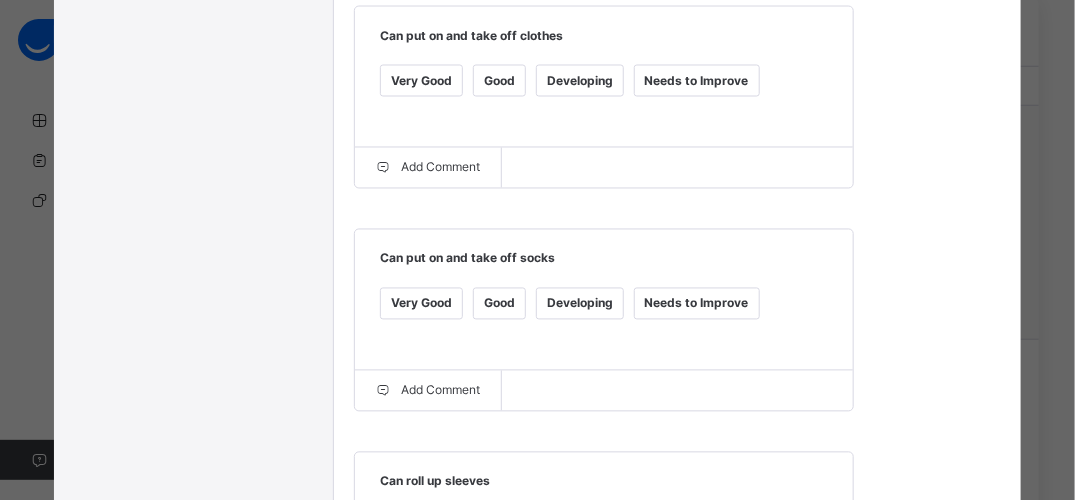 scroll, scrollTop: 1160, scrollLeft: 0, axis: vertical 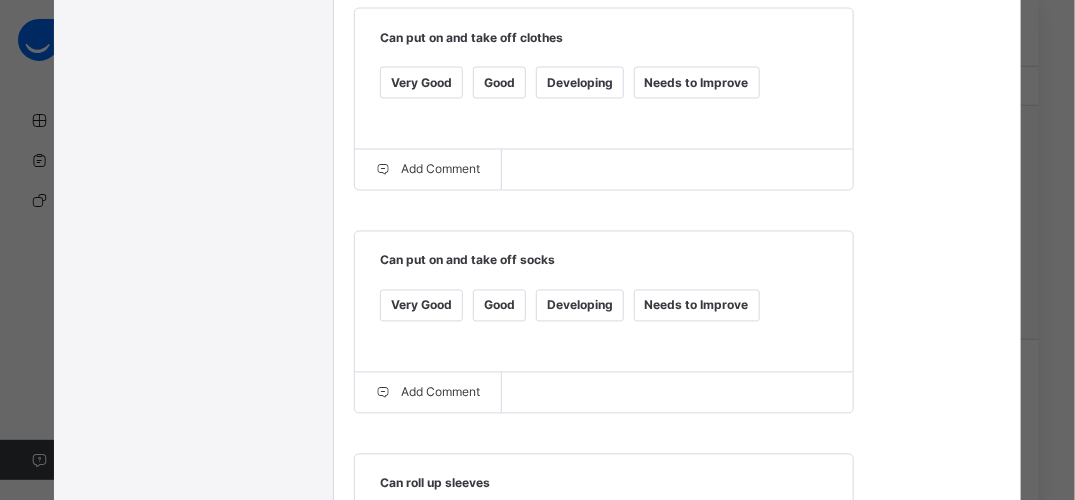 click on "Developing" at bounding box center (580, 306) 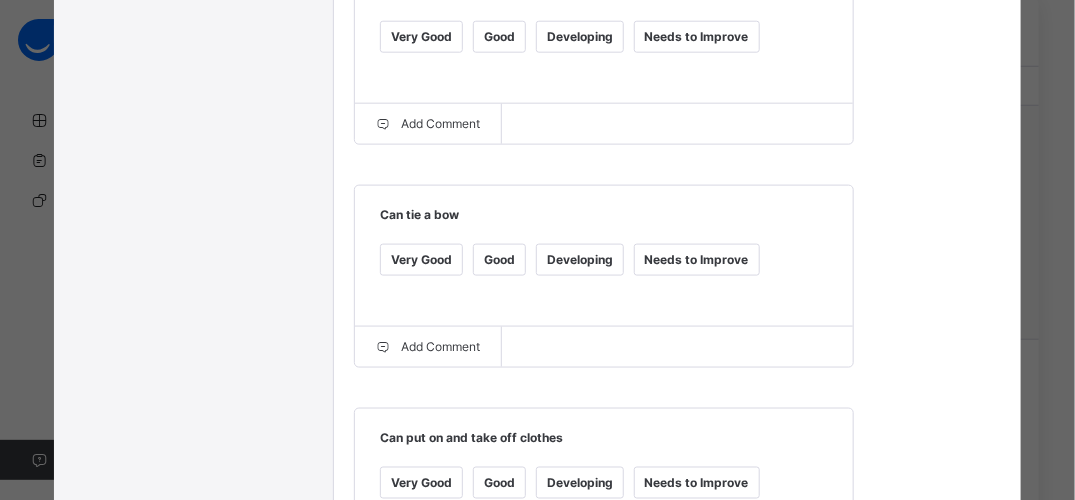 scroll, scrollTop: 720, scrollLeft: 0, axis: vertical 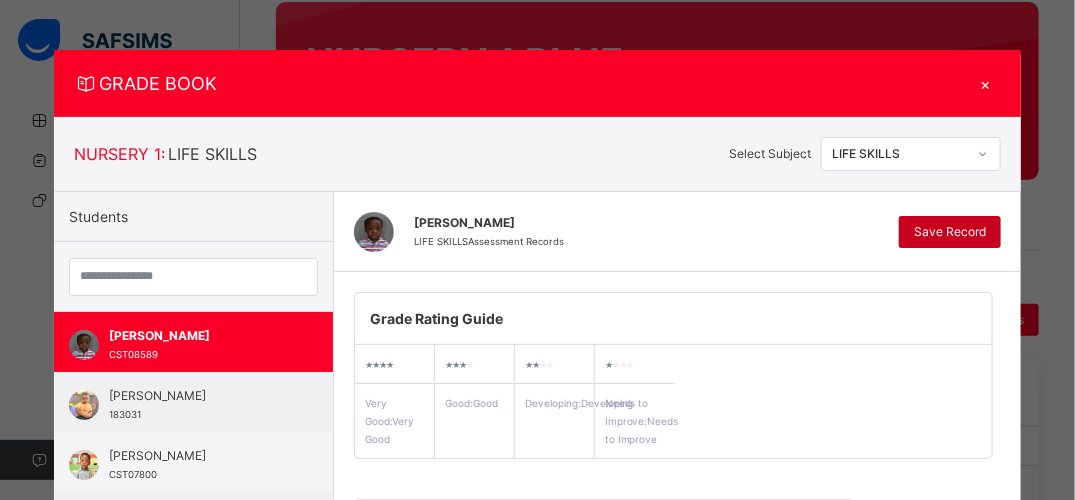 click on "Save Record" at bounding box center [950, 232] 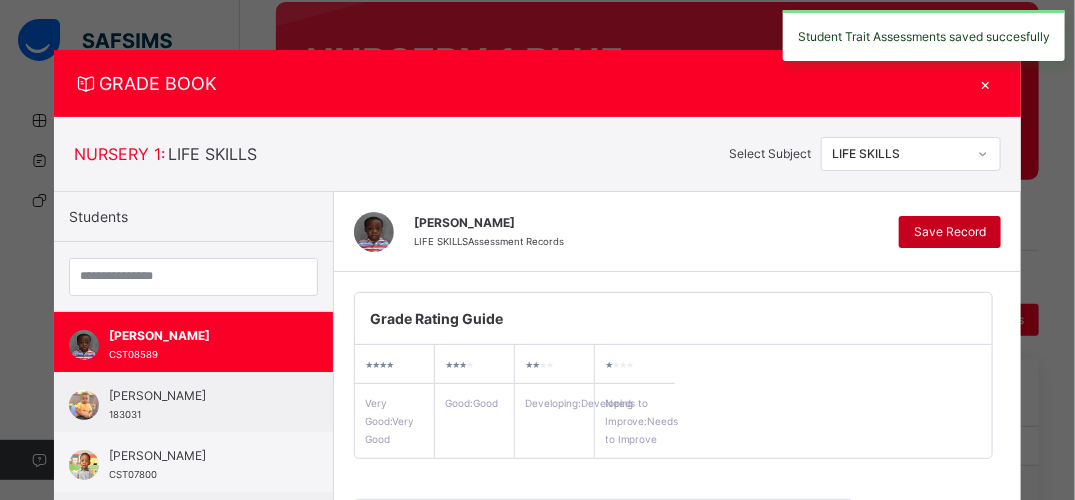 click on "Save Record" at bounding box center (950, 232) 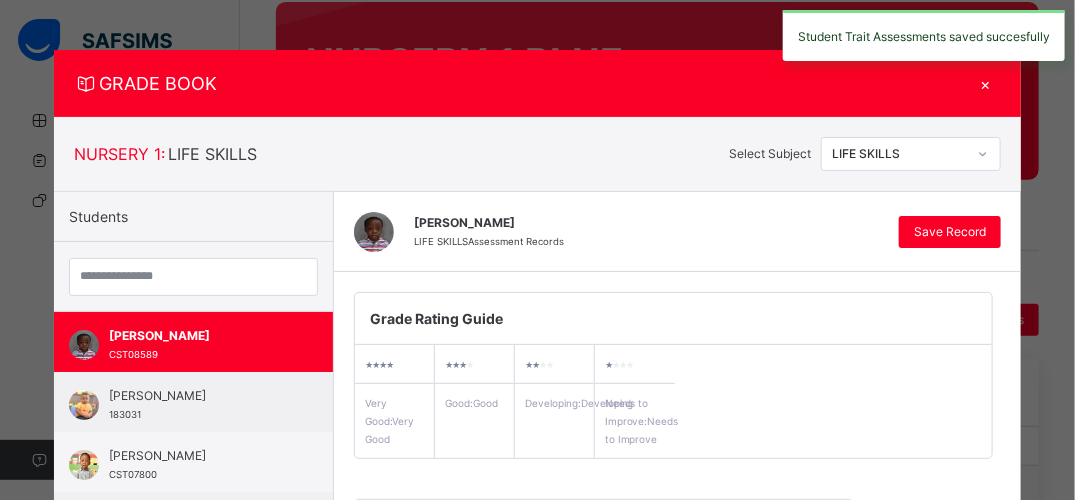 click at bounding box center [983, 154] 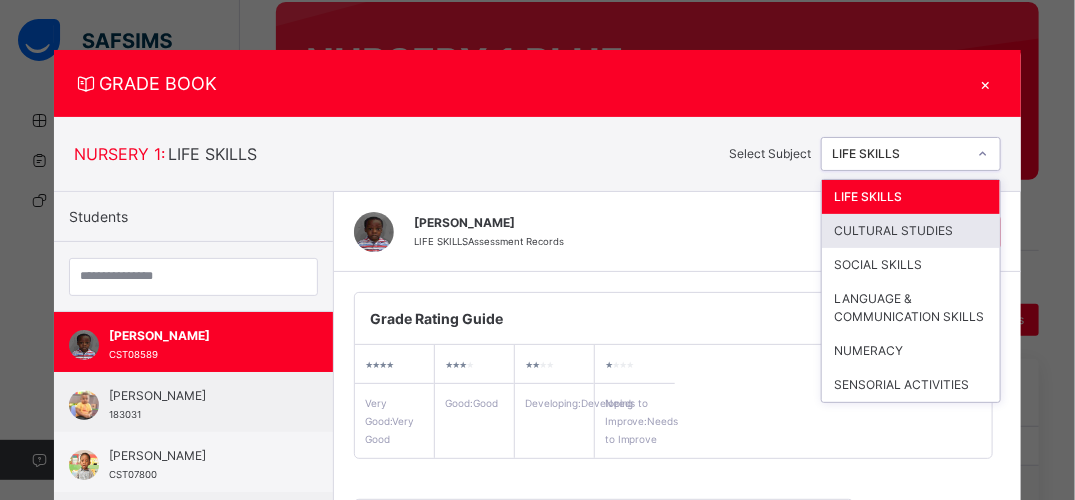 click on "CULTURAL STUDIES" at bounding box center [911, 231] 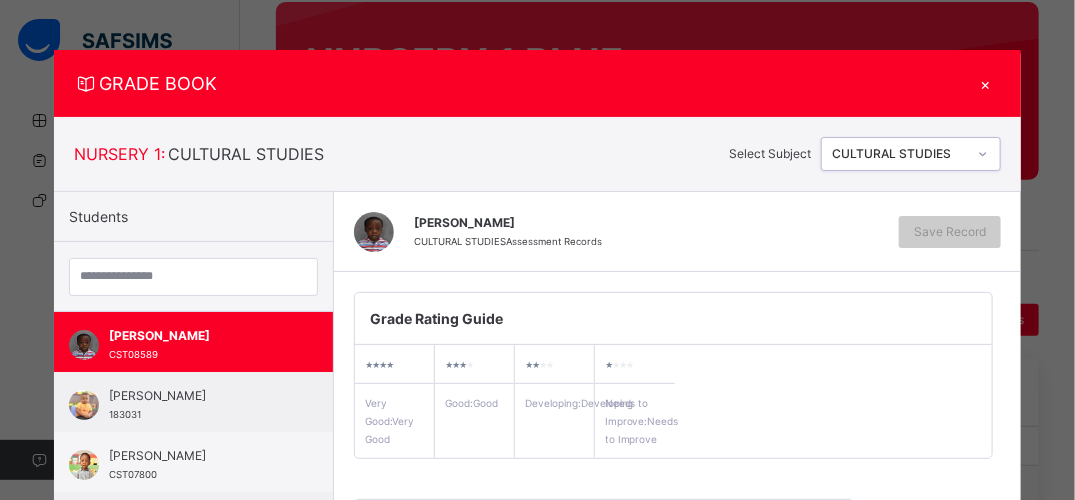 click on "Grade Rating Guide   ★ ★ ★ ★ Very Good  :  Very Good ★ ★ ★ ★ Good  :  Good ★ ★ ★ ★ Developing  :  Developing ★ ★ ★ ★ Needs to Improve  :  Needs to Improve" at bounding box center (673, 375) 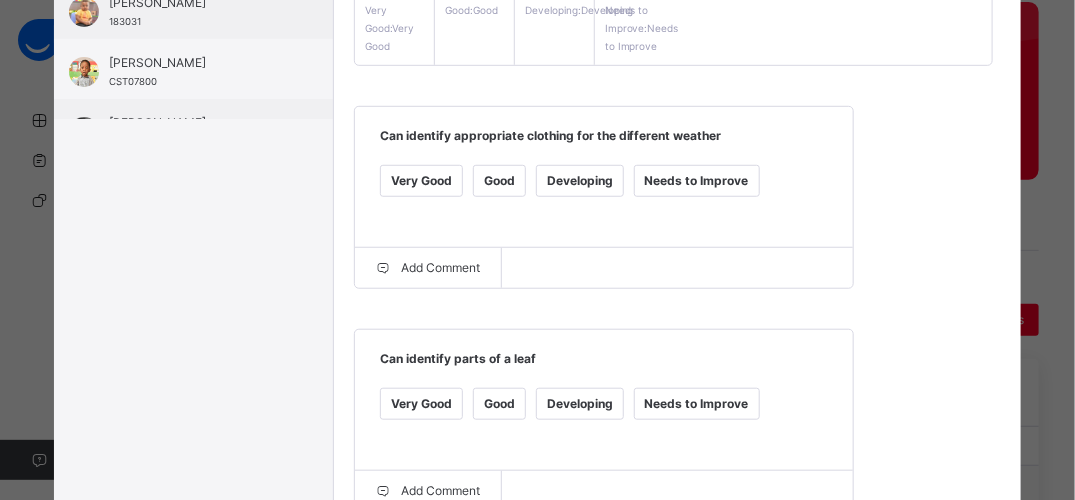 scroll, scrollTop: 400, scrollLeft: 0, axis: vertical 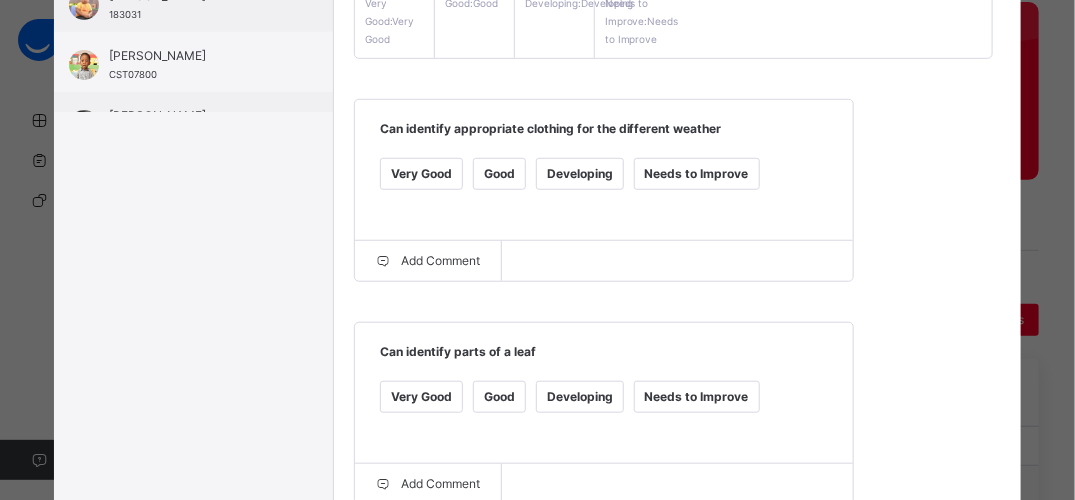 click on "Good" at bounding box center [499, 174] 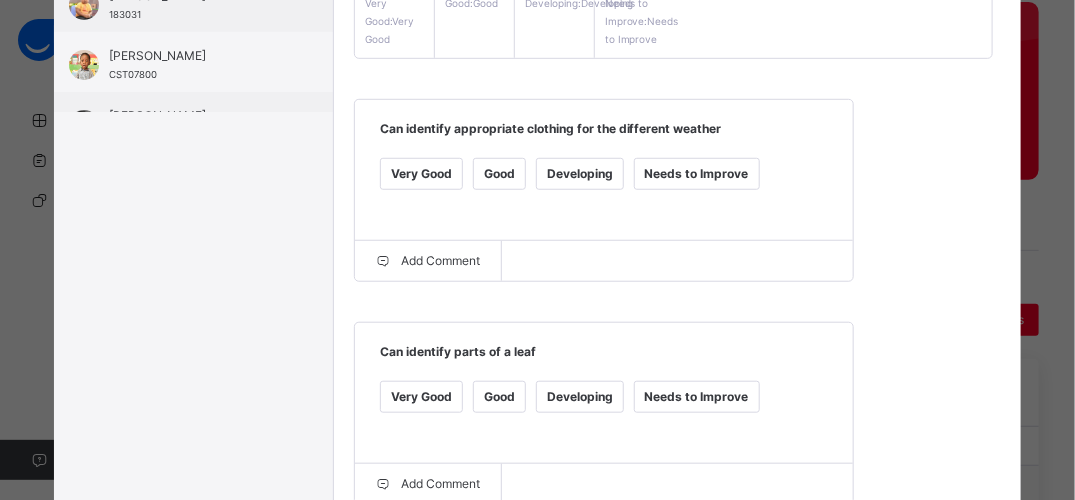 click on "Good" at bounding box center (499, 397) 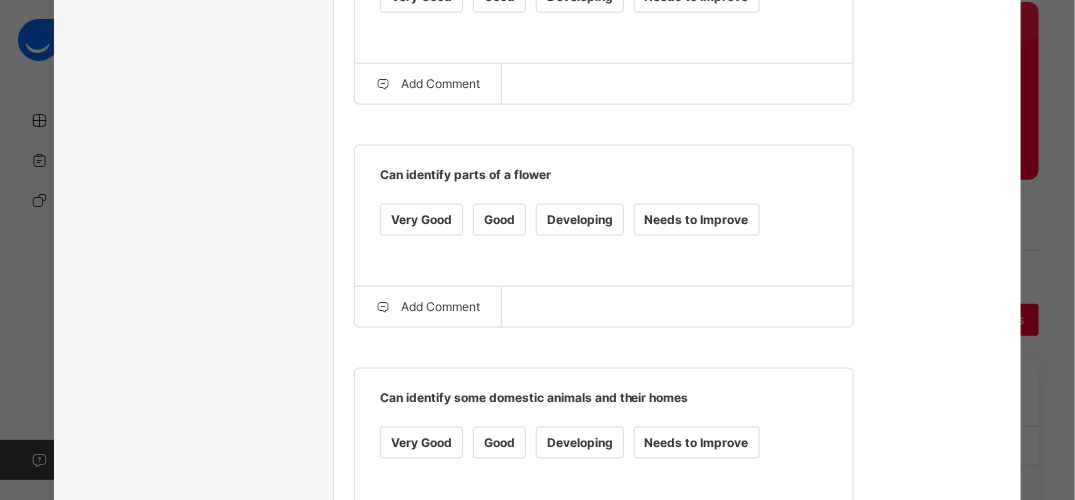 scroll, scrollTop: 880, scrollLeft: 0, axis: vertical 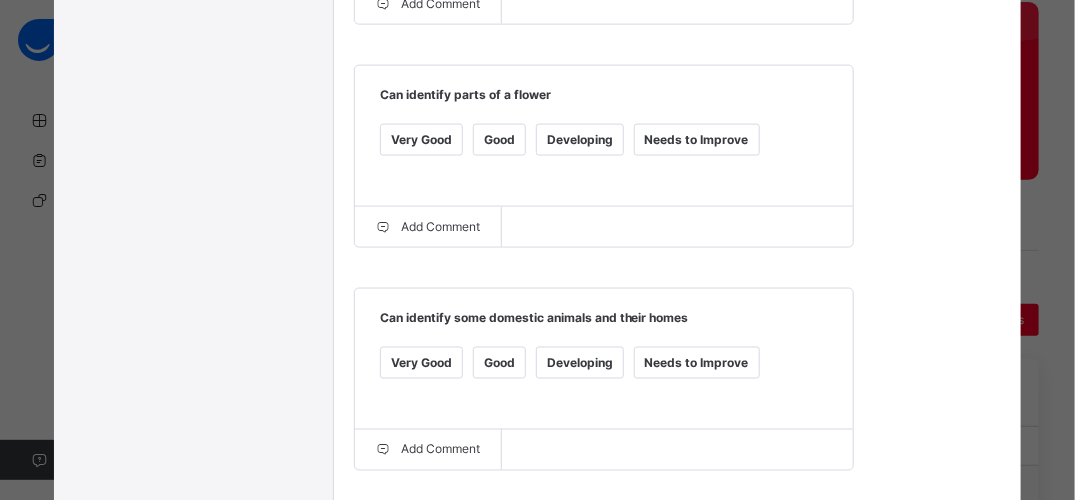 click on "Good" at bounding box center [499, 140] 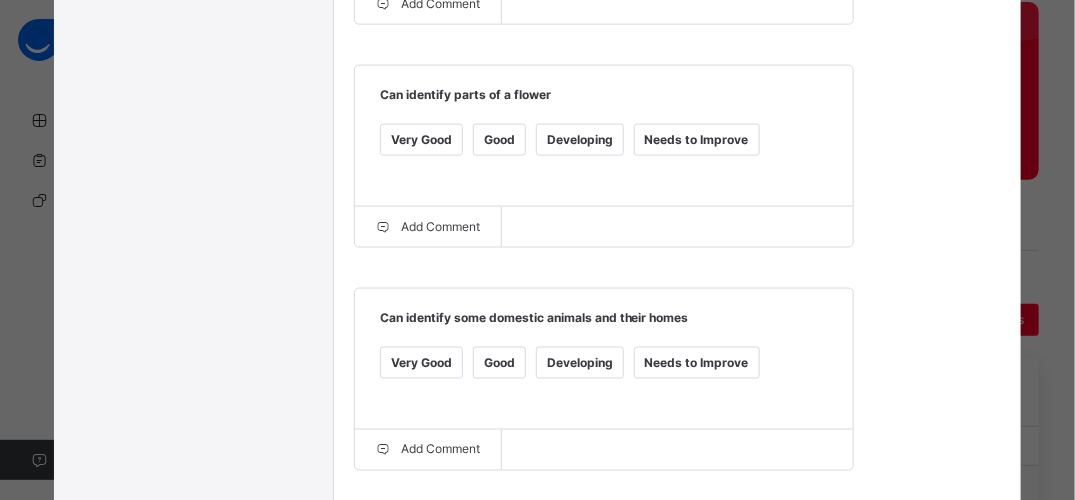 click on "Grade Rating Guide   ★ ★ ★ ★ Very Good  :  Very Good ★ ★ ★ ★ Good  :  Good ★ ★ ★ ★ Developing  :  Developing ★ ★ ★ ★ Needs to Improve  :  Needs to Improve Can identify appropriate clothing for the different weather   Very Good Good Developing Needs to Improve  Add Comment Can identify parts of a leaf   Very Good Good Developing Needs to Improve  Add Comment Can identify parts of a flower   Very Good Good Developing Needs to Improve  Add Comment Can identify some domestic animals and their homes   Very Good Good Developing Needs to Improve  Add Comment Can identify some wild animals and their homes   Very Good Good Developing Needs to Improve  Add Comment" at bounding box center (678, 53) 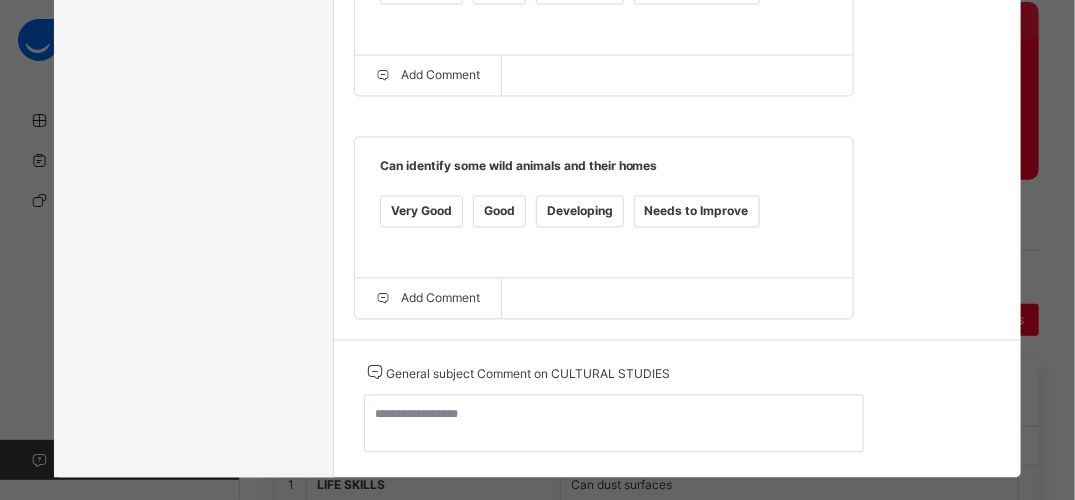 scroll, scrollTop: 1280, scrollLeft: 0, axis: vertical 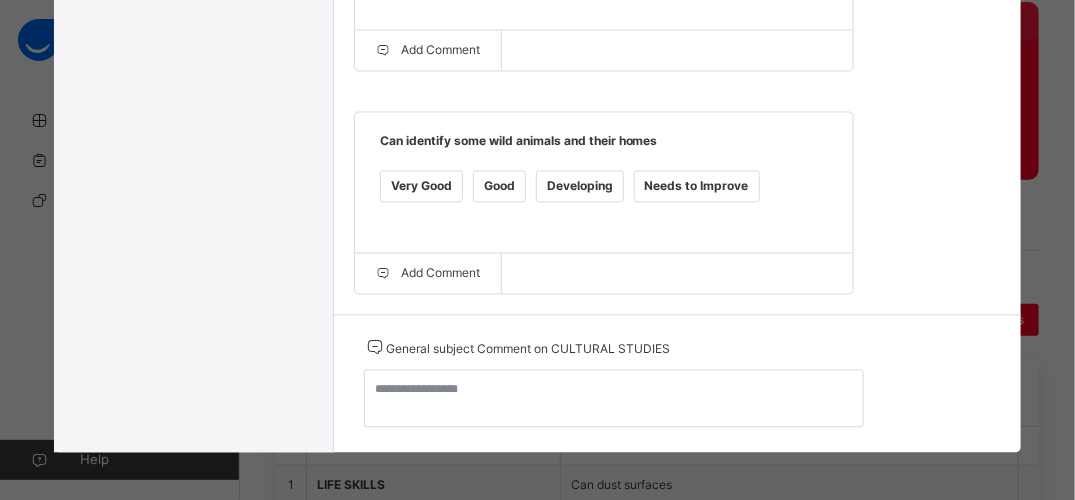 click on "Good" at bounding box center (499, 186) 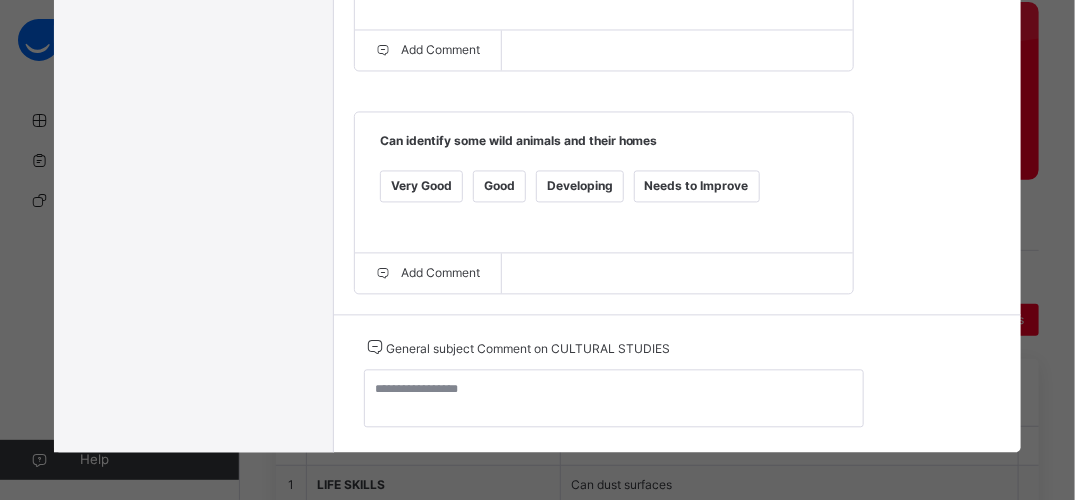 click on "Grade Rating Guide   ★ ★ ★ ★ Very Good  :  Very Good ★ ★ ★ ★ Good  :  Good ★ ★ ★ ★ Developing  :  Developing ★ ★ ★ ★ Needs to Improve  :  Needs to Improve Can identify appropriate clothing for the different weather   Very Good Good Developing Needs to Improve  Add Comment Can identify parts of a leaf   Very Good Good Developing Needs to Improve  Add Comment Can identify parts of a flower   Very Good Good Developing Needs to Improve  Add Comment Can identify some domestic animals and their homes   Very Good Good Developing Needs to Improve  Add Comment Can identify some wild animals and their homes   Very Good Good Developing Needs to Improve  Add Comment" at bounding box center (678, -347) 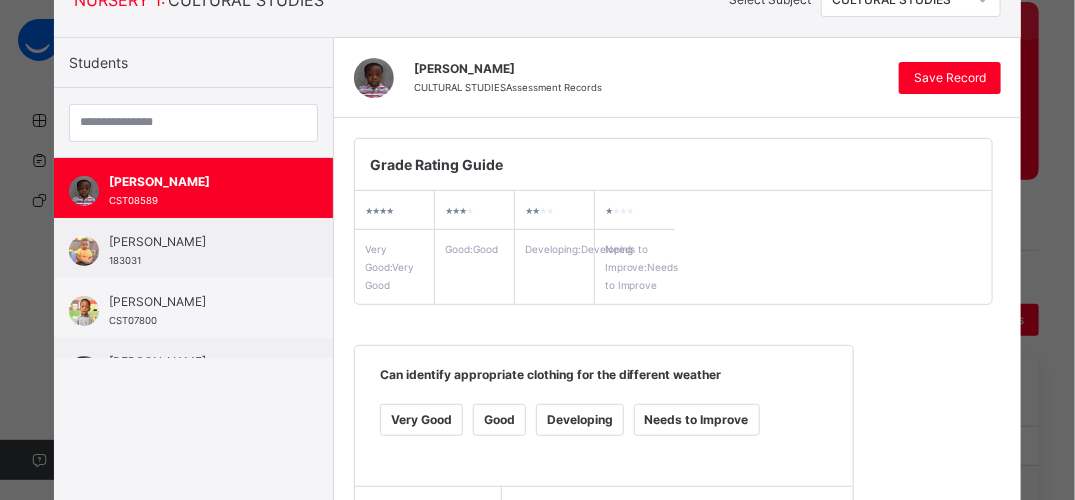 scroll, scrollTop: 120, scrollLeft: 0, axis: vertical 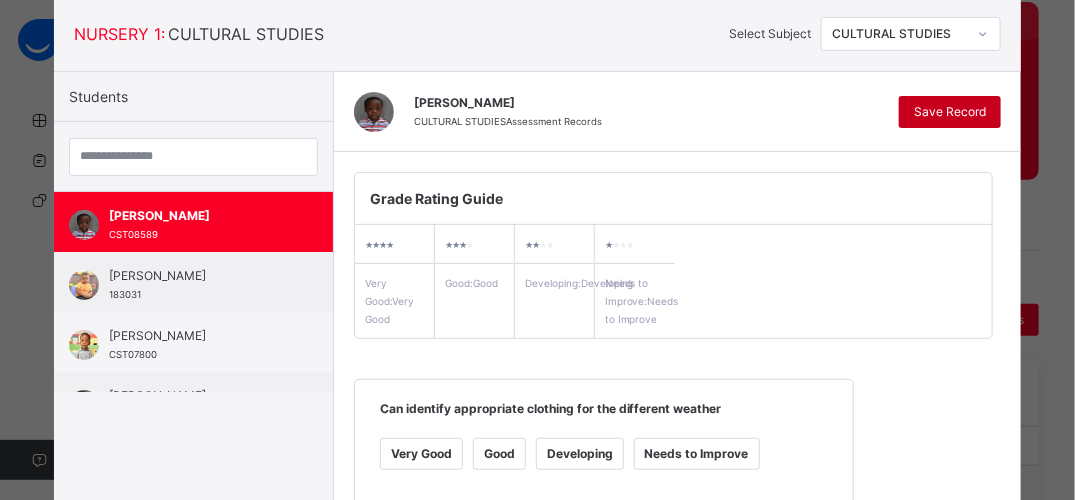click on "Save Record" at bounding box center (950, 112) 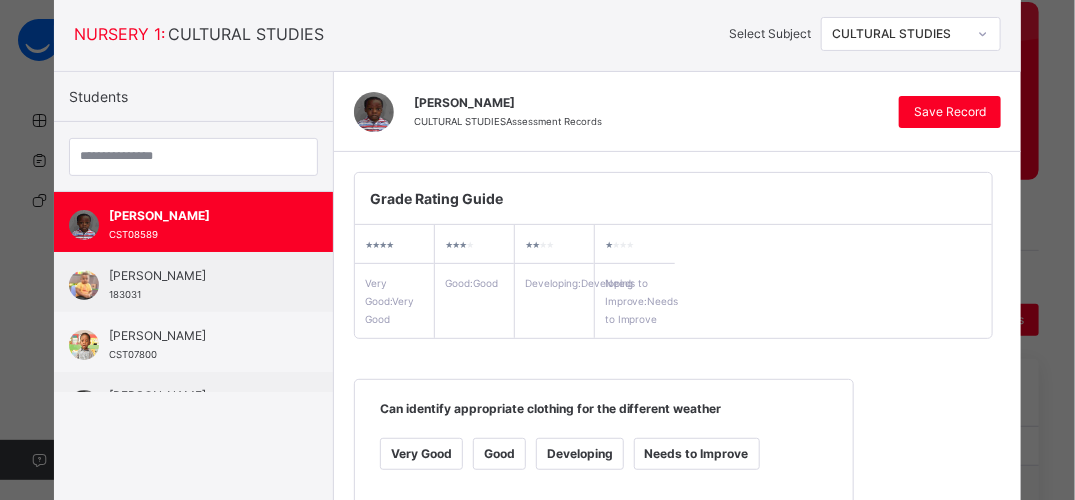 click 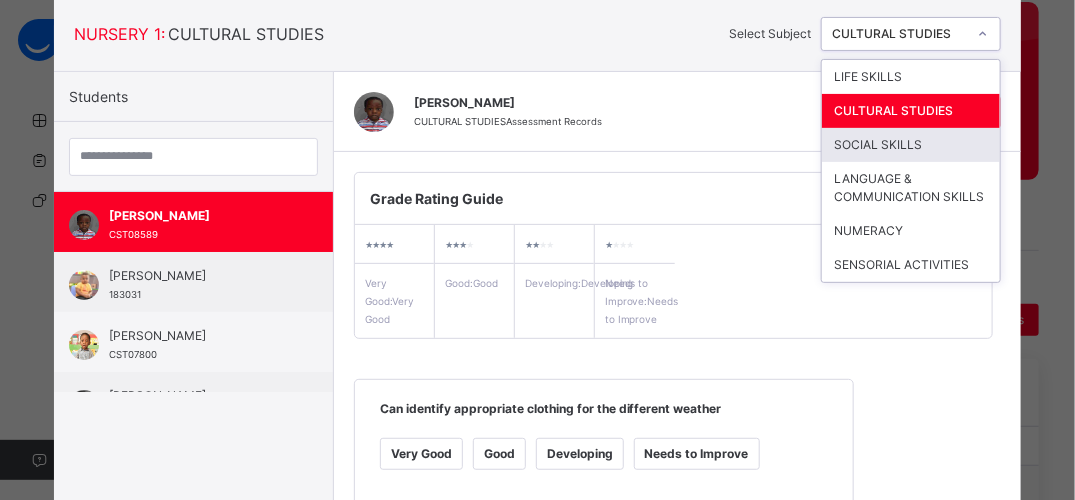 click on "SOCIAL SKILLS" at bounding box center [911, 145] 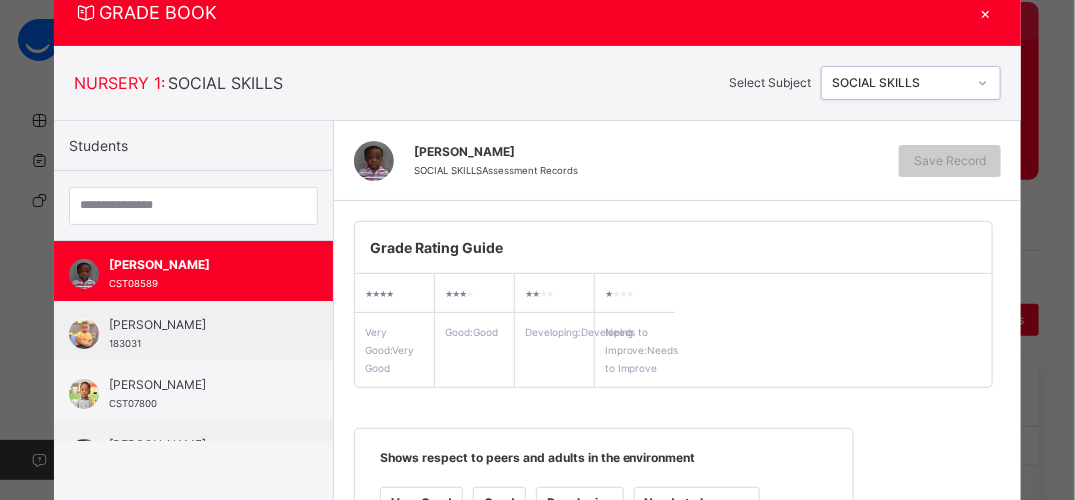 scroll, scrollTop: 120, scrollLeft: 0, axis: vertical 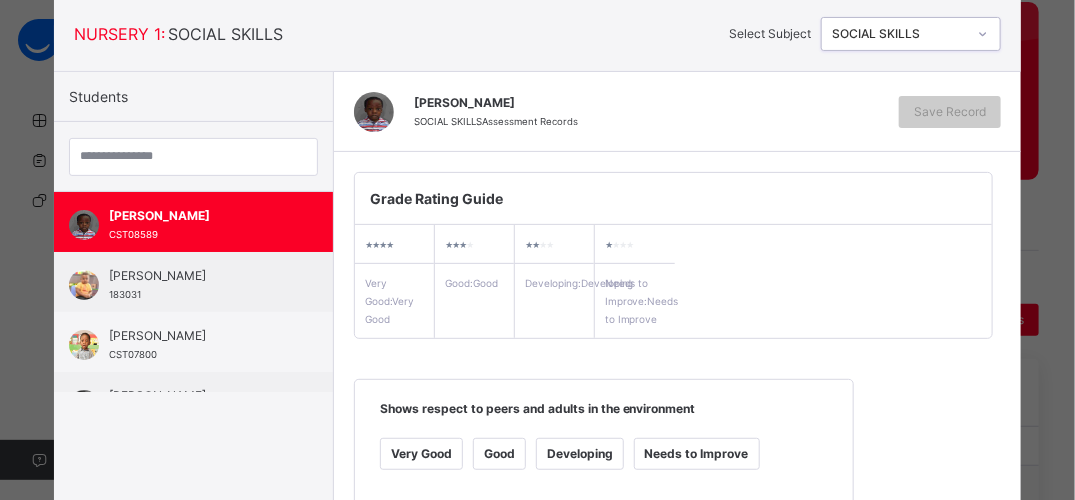 click on "Grade Rating Guide   ★ ★ ★ ★ Very Good  :  Very Good ★ ★ ★ ★ Good  :  Good ★ ★ ★ ★ Developing  :  Developing ★ ★ ★ ★ Needs to Improve  :  Needs to Improve Shows respect to peers and adults in the environment   Very Good Good Developing Needs to Improve  Add Comment Can express self in public    Very Good Good Developing Needs to Improve  Add Comment Enjoys the company of other children    Very Good Good Developing Needs to Improve  Add Comment Uses the magic words regularly    Very Good Good Developing Needs to Improve  Add Comment" at bounding box center (678, 701) 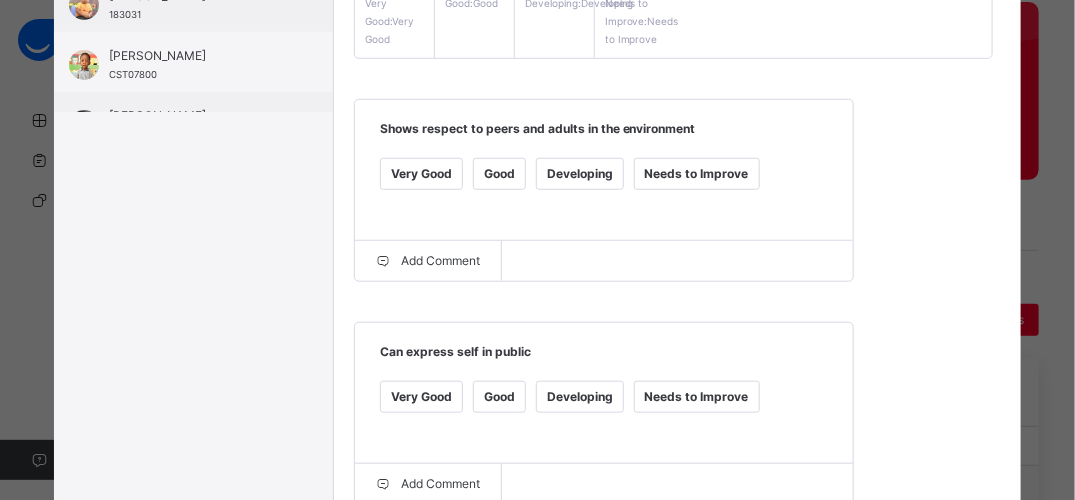 scroll, scrollTop: 440, scrollLeft: 0, axis: vertical 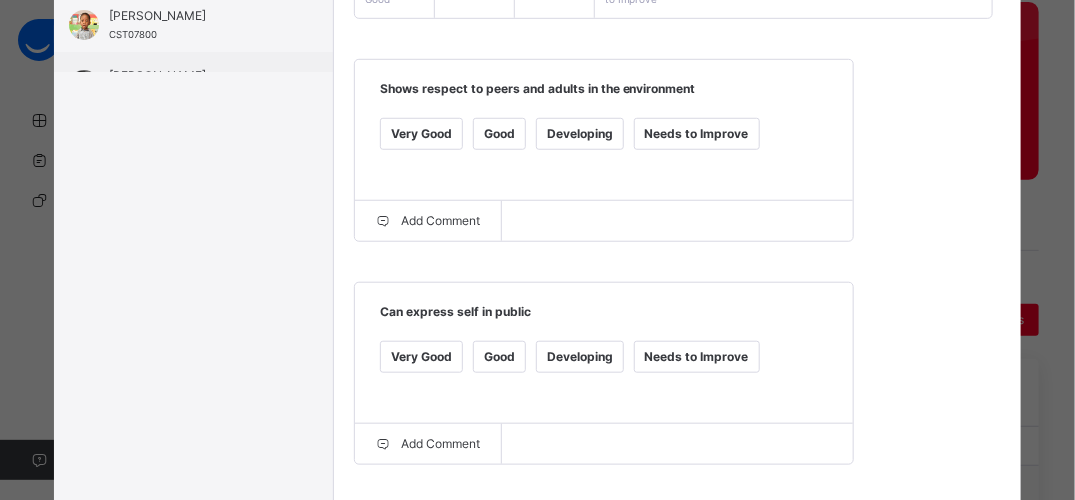 click on "Very Good" at bounding box center (421, 134) 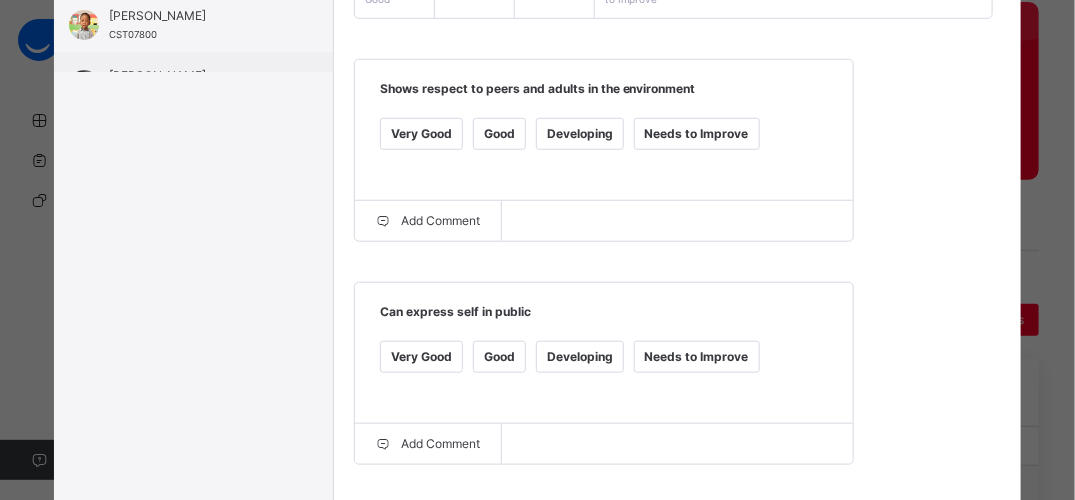 click on "Grade Rating Guide   ★ ★ ★ ★ Very Good  :  Very Good ★ ★ ★ ★ Good  :  Good ★ ★ ★ ★ Developing  :  Developing ★ ★ ★ ★ Needs to Improve  :  Needs to Improve Shows respect to peers and adults in the environment   Very Good Good Developing Needs to Improve  Add Comment Can express self in public    Very Good Good Developing Needs to Improve  Add Comment Enjoys the company of other children    Very Good Good Developing Needs to Improve  Add Comment Uses the magic words regularly    Very Good Good Developing Needs to Improve  Add Comment" at bounding box center [678, 381] 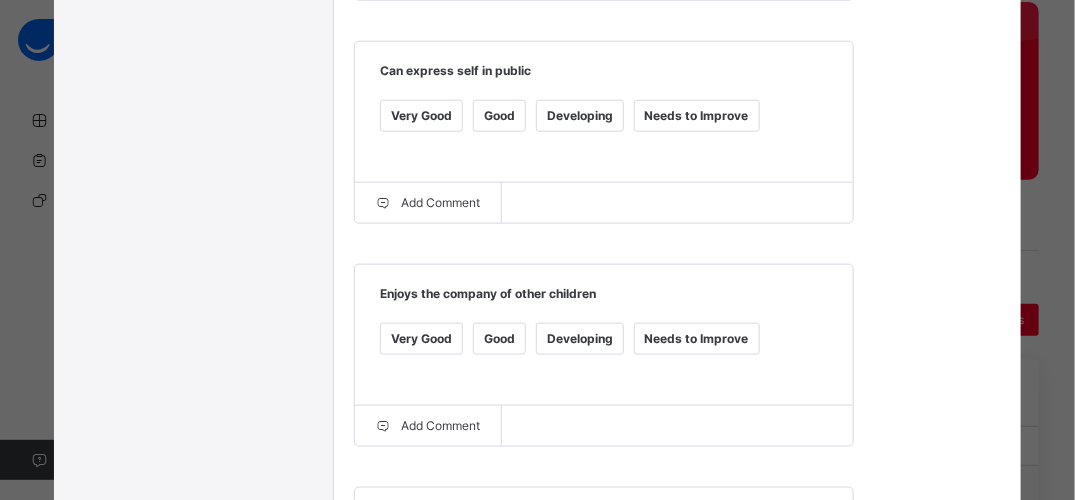 scroll, scrollTop: 720, scrollLeft: 0, axis: vertical 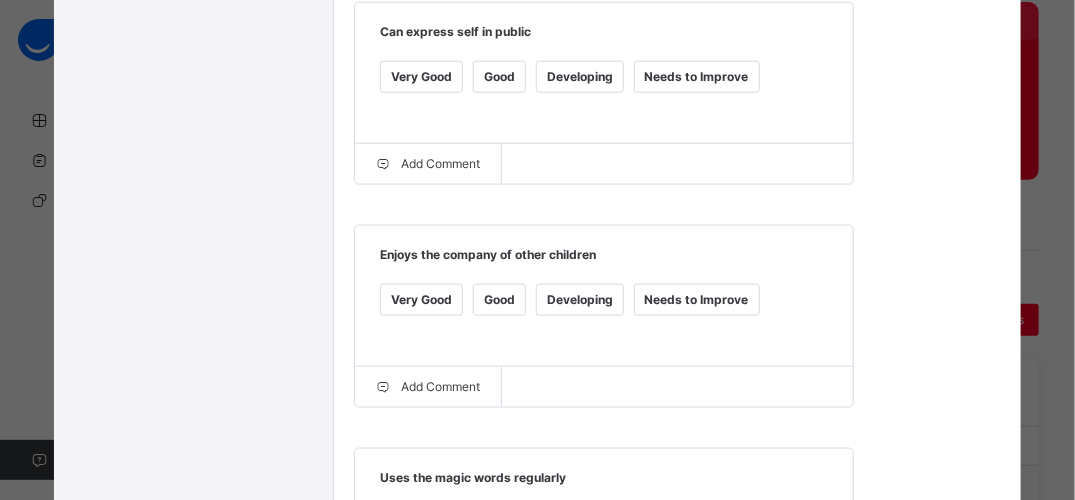 click on "Good" at bounding box center (499, 300) 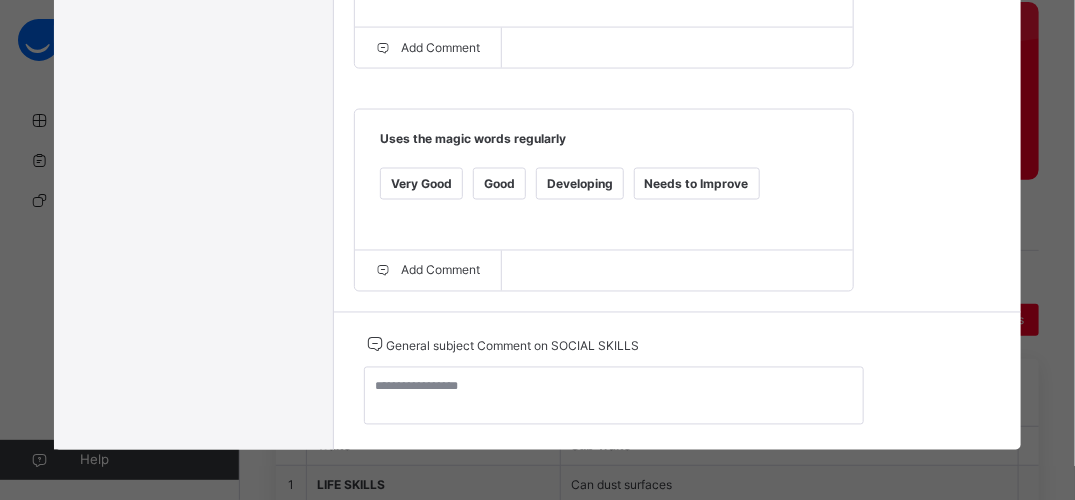 scroll, scrollTop: 1073, scrollLeft: 0, axis: vertical 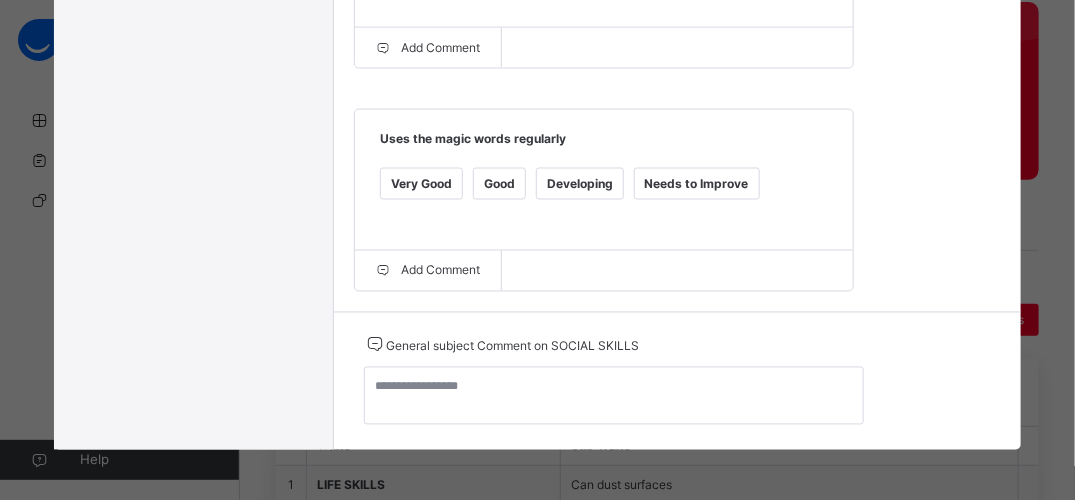 click on "Very Good" at bounding box center (421, 184) 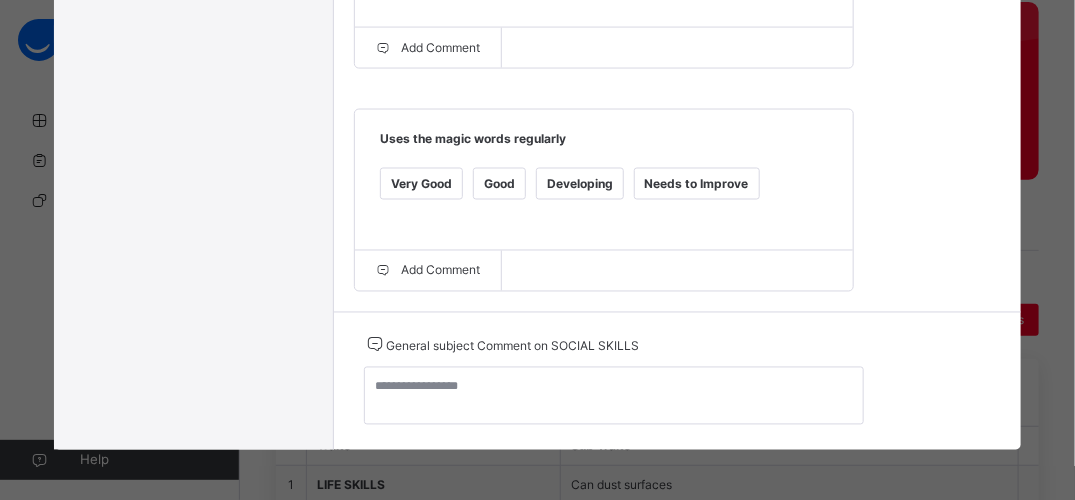 click on "Grade Rating Guide   ★ ★ ★ ★ Very Good  :  Very Good ★ ★ ★ ★ Good  :  Good ★ ★ ★ ★ Developing  :  Developing ★ ★ ★ ★ Needs to Improve  :  Needs to Improve Shows respect to peers and adults in the environment   Very Good Good Developing Needs to Improve  Add Comment Can express self in public    Very Good Good Developing Needs to Improve  Add Comment Enjoys the company of other children    Very Good Good Developing Needs to Improve  Add Comment Uses the magic words regularly    Very Good Good Developing Needs to Improve  Add Comment" at bounding box center [678, -238] 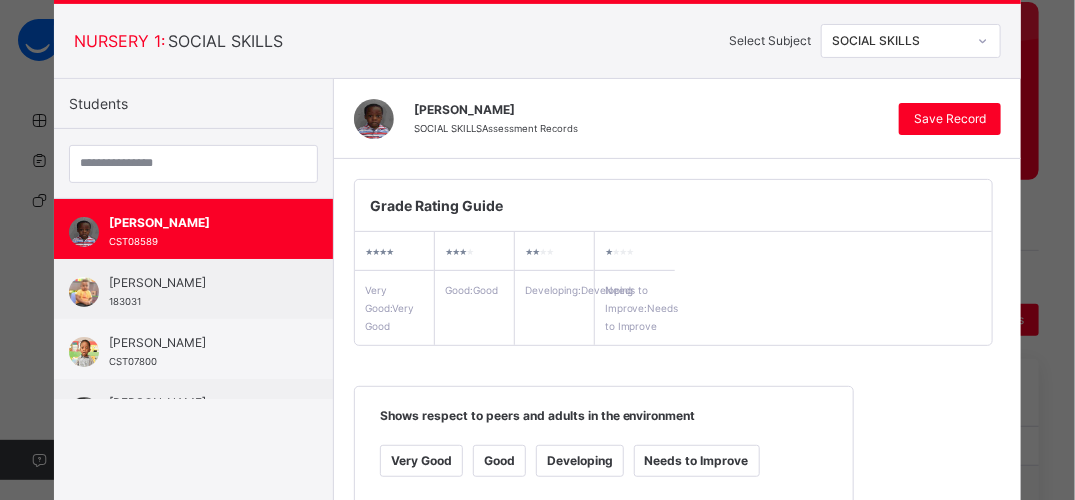 scroll, scrollTop: 73, scrollLeft: 0, axis: vertical 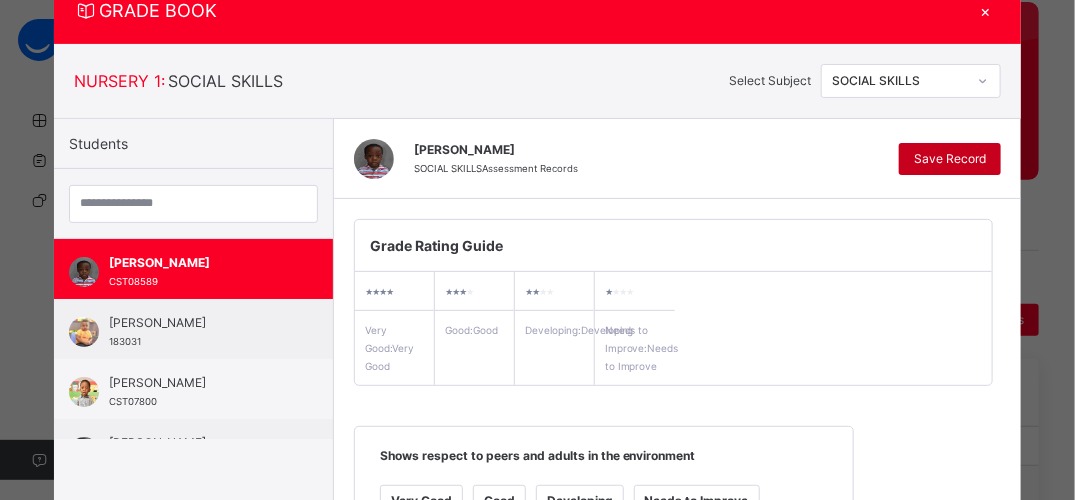 click on "Save Record" at bounding box center (950, 159) 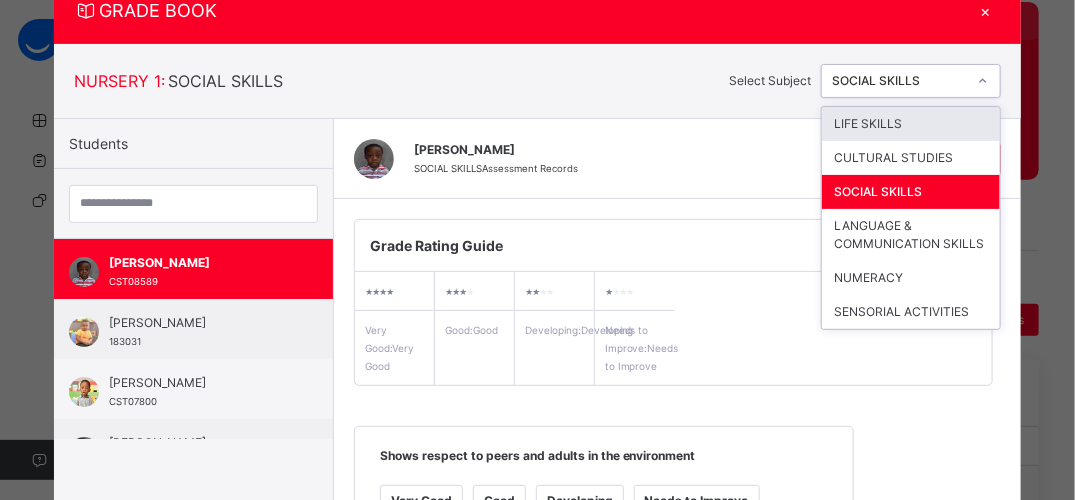 click 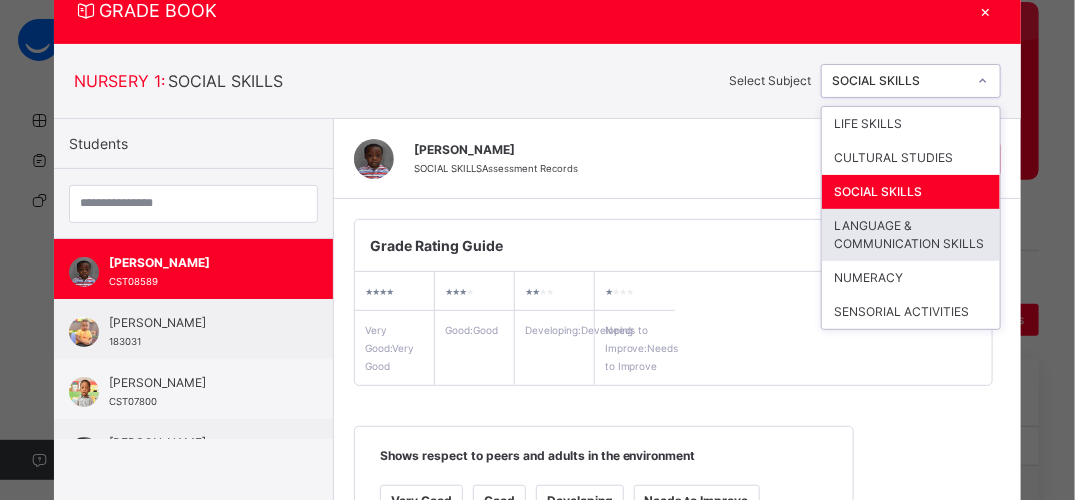 click on "LANGUAGE & COMMUNICATION SKILLS" at bounding box center [911, 235] 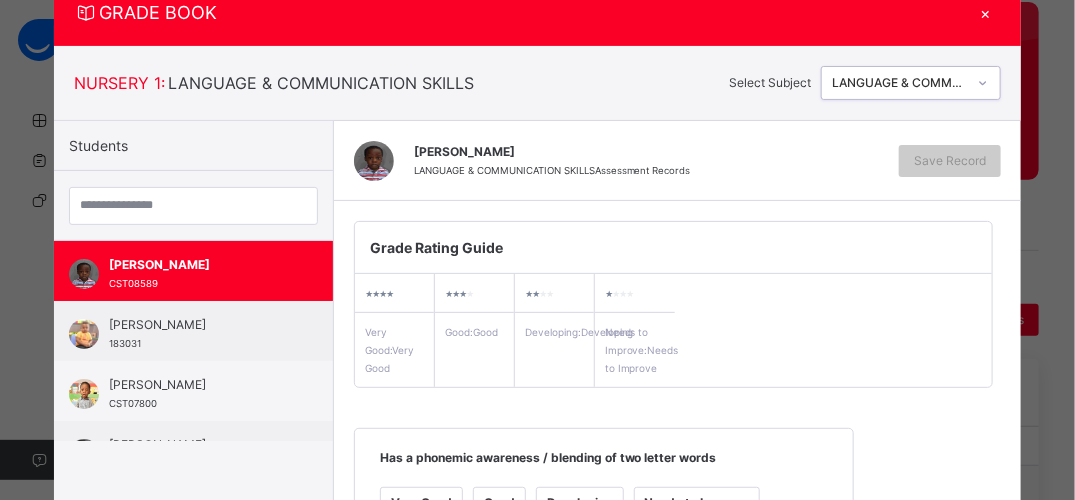scroll, scrollTop: 73, scrollLeft: 0, axis: vertical 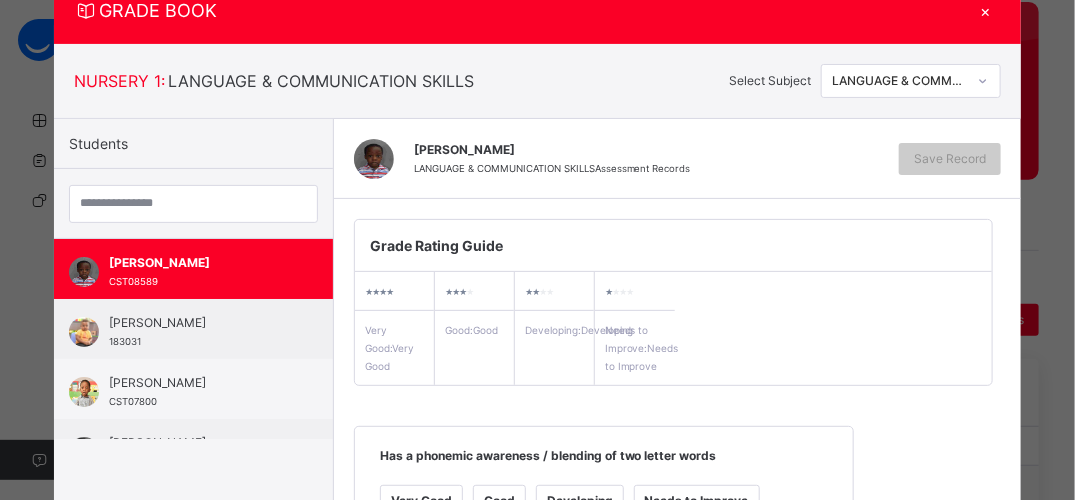 click on "Grade Rating Guide   ★ ★ ★ ★ Very Good  :  Very Good ★ ★ ★ ★ Good  :  Good ★ ★ ★ ★ Developing  :  Developing ★ ★ ★ ★ Needs to Improve  :  Needs to Improve" at bounding box center [673, 302] 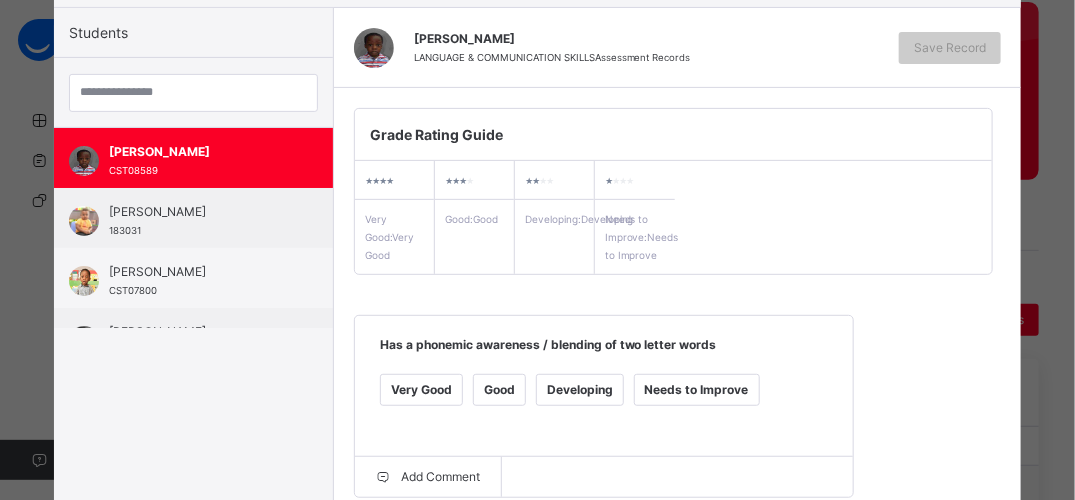 scroll, scrollTop: 353, scrollLeft: 0, axis: vertical 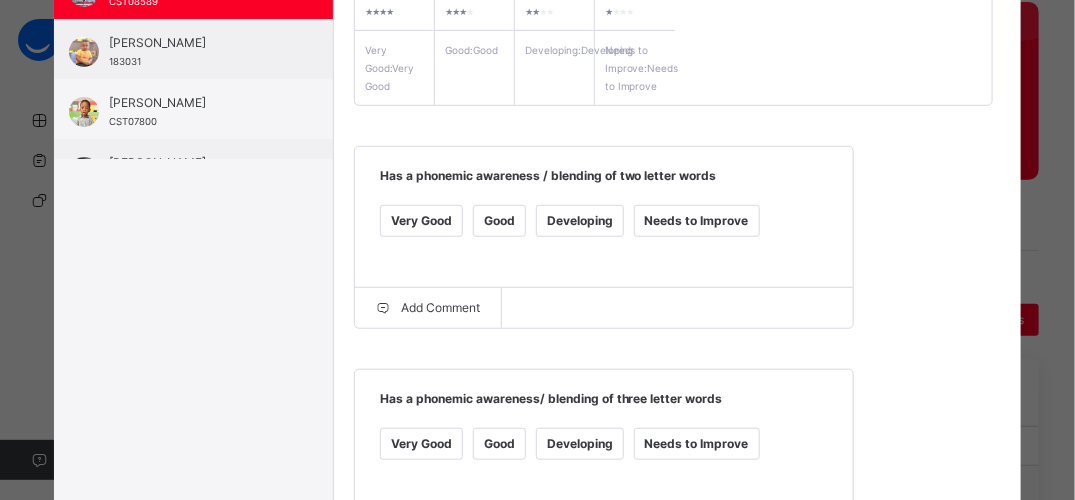 click on "Good" at bounding box center [499, 221] 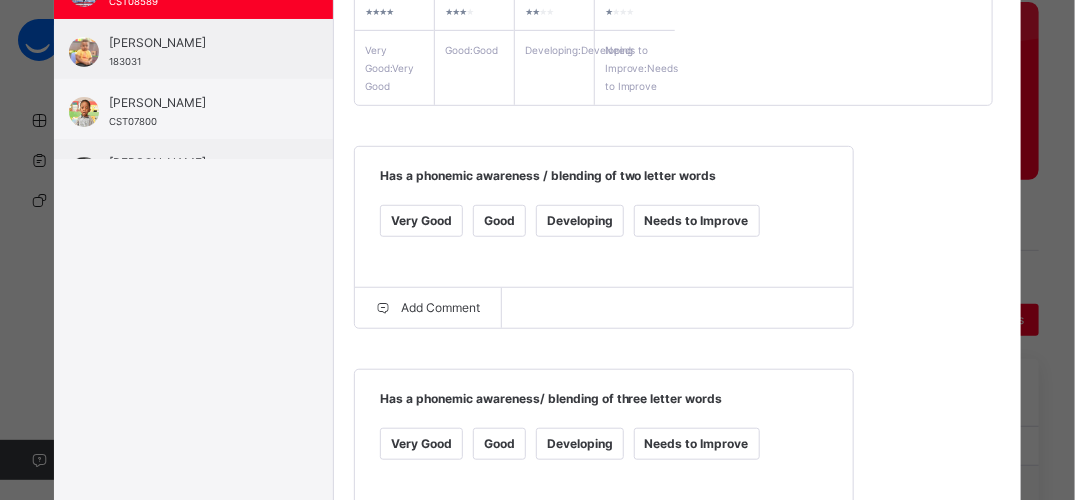 click on "Good" at bounding box center [499, 444] 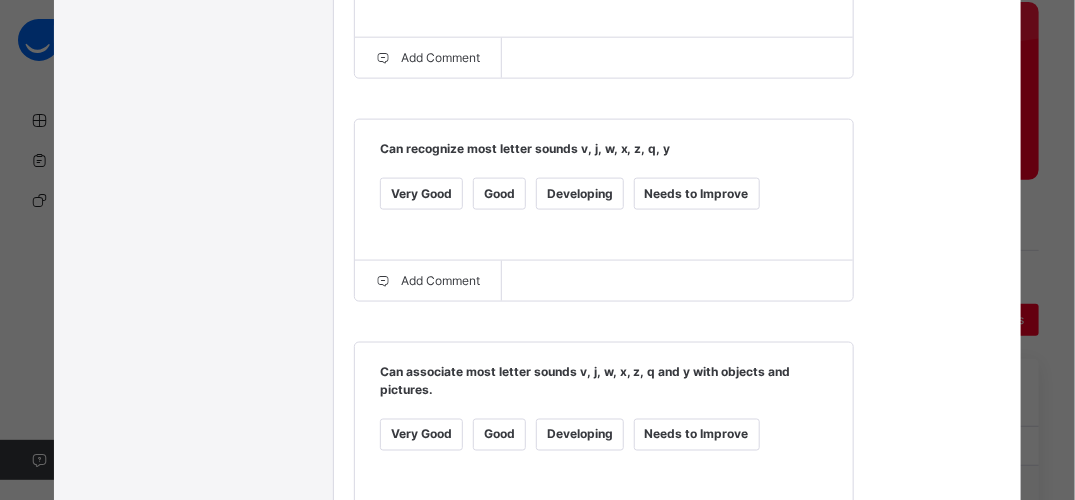 scroll, scrollTop: 873, scrollLeft: 0, axis: vertical 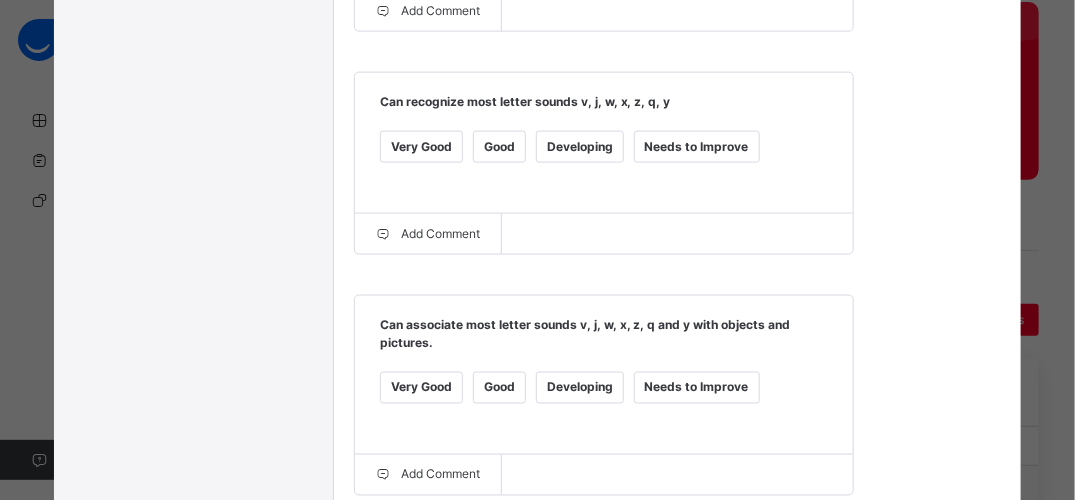 click on "Very Good" at bounding box center [421, 147] 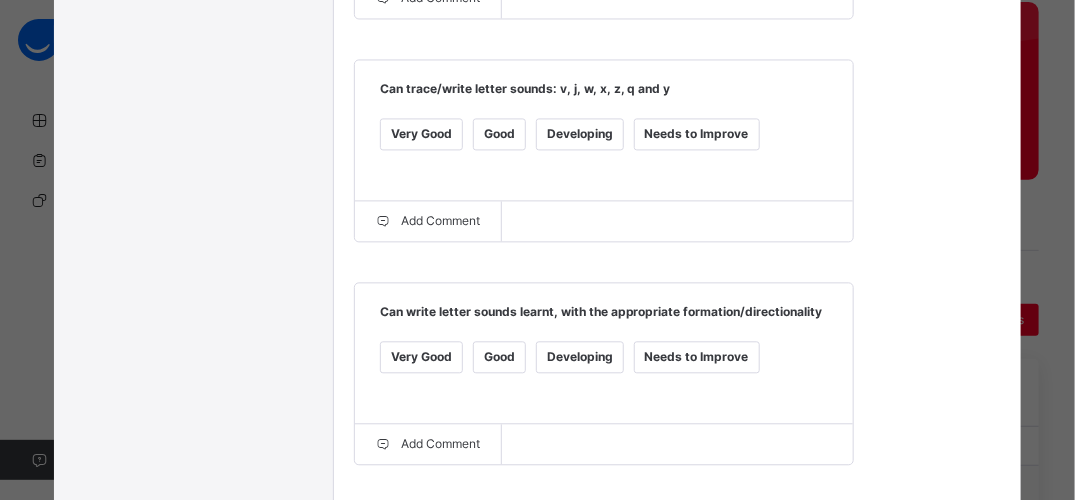 scroll, scrollTop: 1353, scrollLeft: 0, axis: vertical 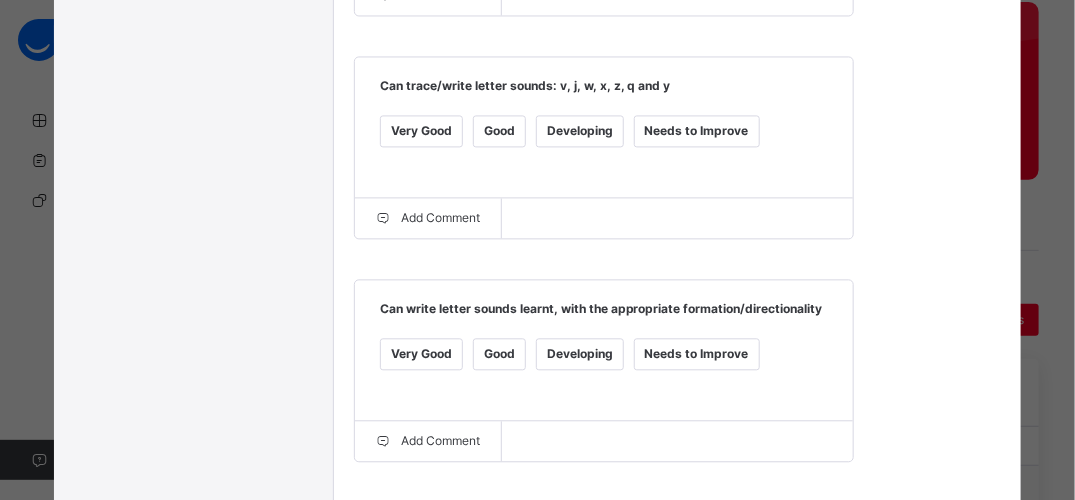 click on "Good" at bounding box center [499, 131] 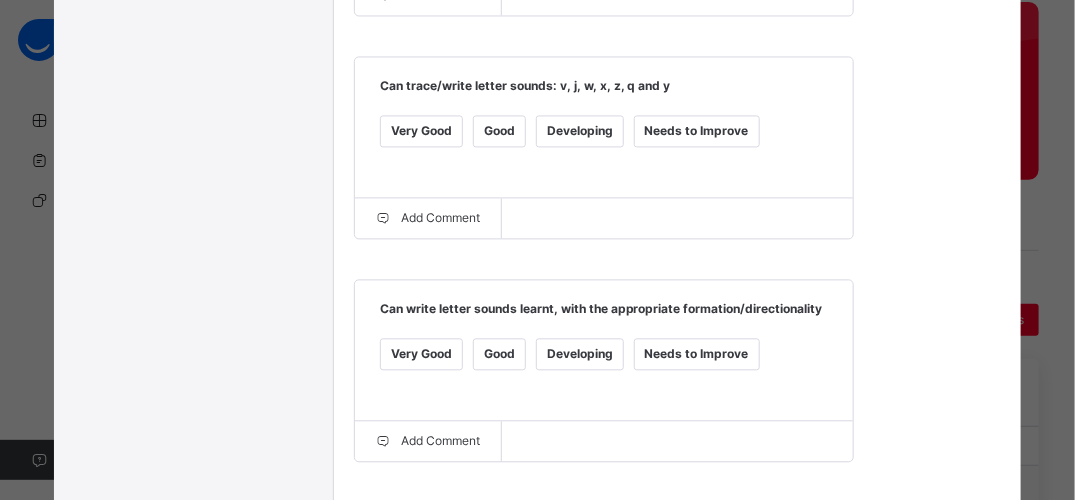 click on "Good" at bounding box center [499, 354] 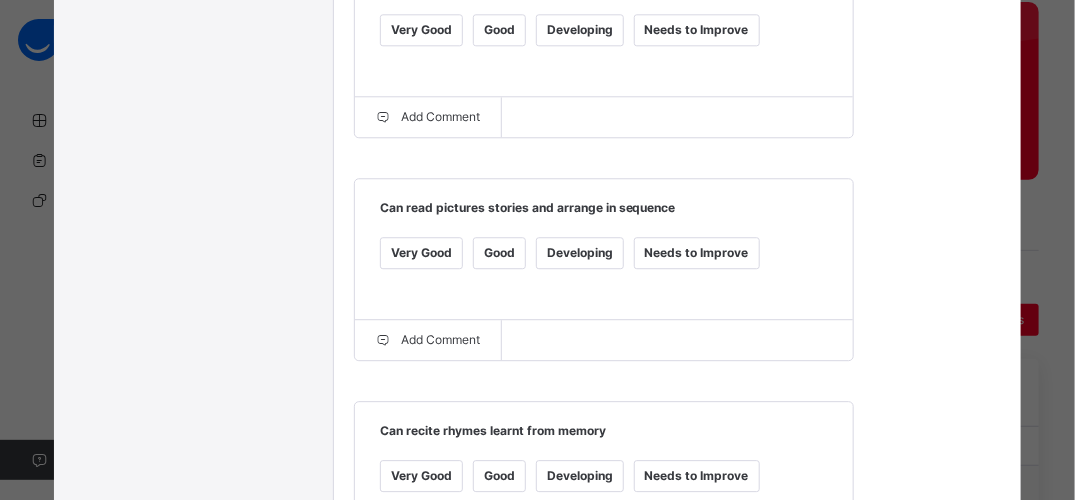 scroll, scrollTop: 1713, scrollLeft: 0, axis: vertical 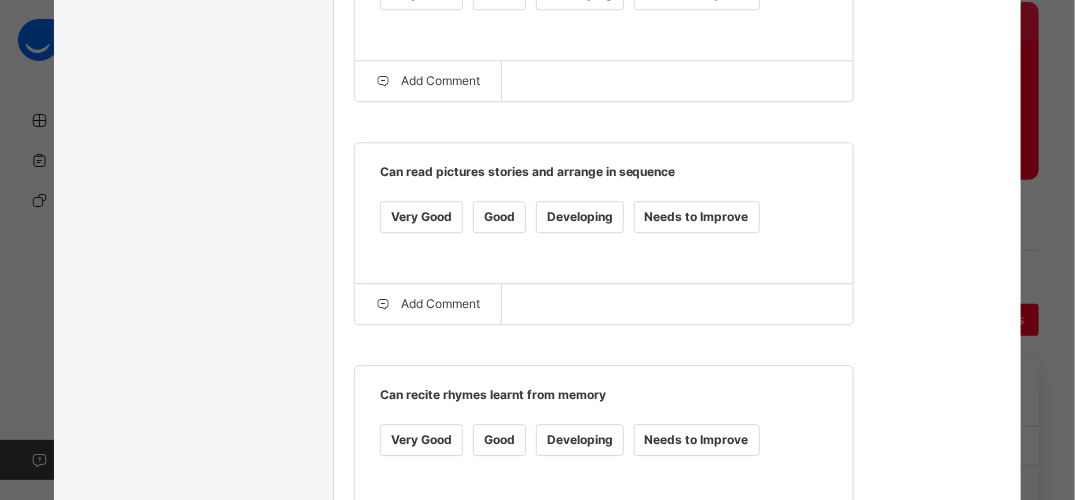 click on "Good" at bounding box center (499, 217) 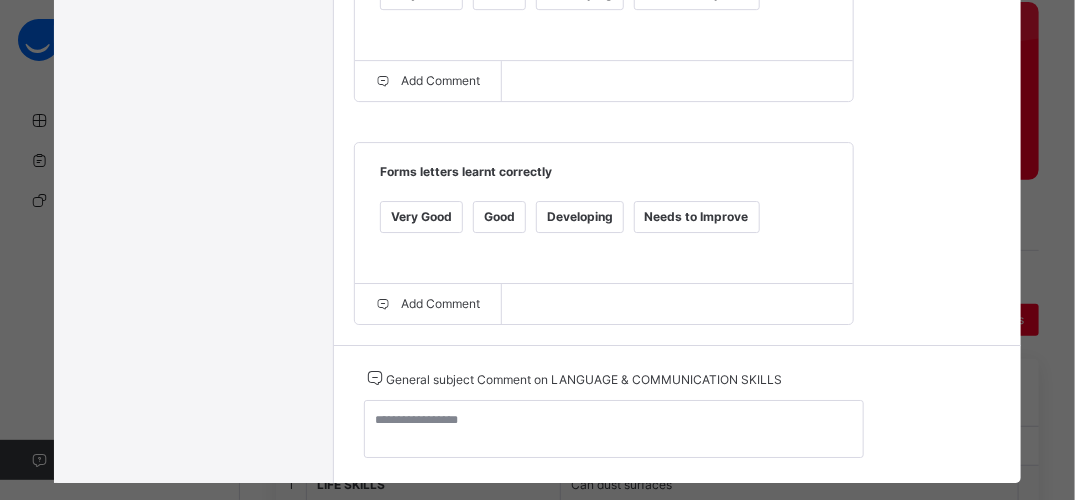 scroll, scrollTop: 2211, scrollLeft: 0, axis: vertical 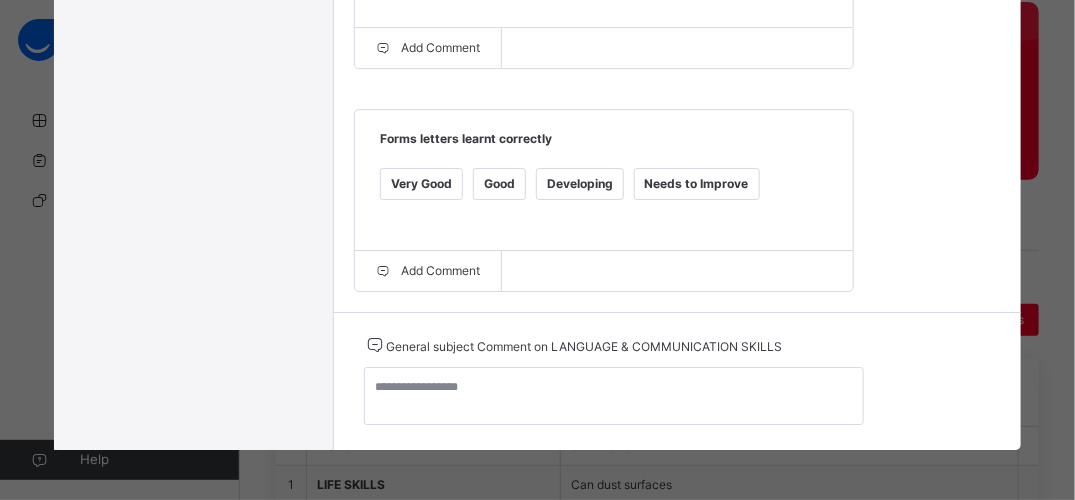 click on "Good" at bounding box center (499, 184) 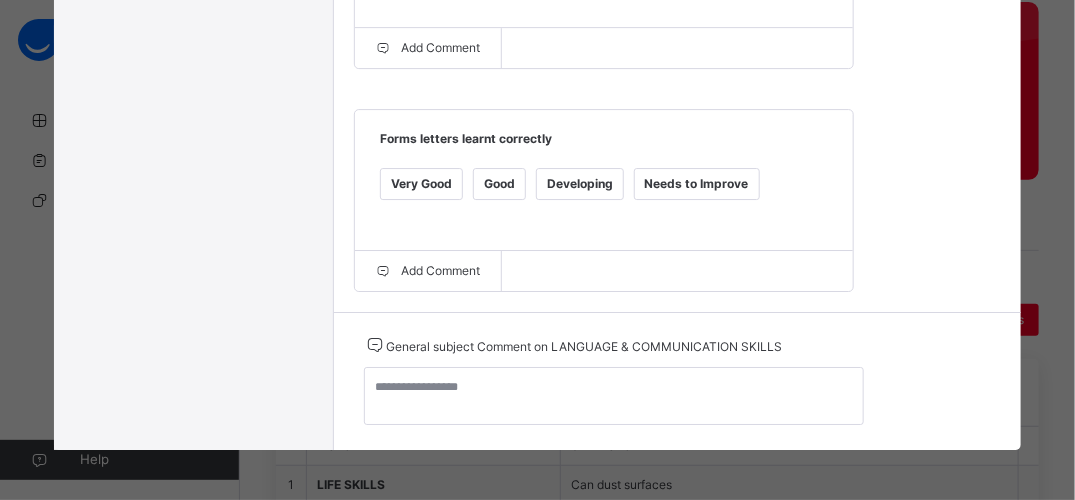 click on "Grade Rating Guide   ★ ★ ★ ★ Very Good  :  Very Good ★ ★ ★ ★ Good  :  Good ★ ★ ★ ★ Developing  :  Developing ★ ★ ★ ★ Needs to Improve  :  Needs to Improve Has a phonemic awareness / blending of two letter words   Very Good Good Developing Needs to Improve  Add Comment Has a phonemic awareness/ blending of three letter words   Very Good Good Developing Needs to Improve  Add Comment Can recognize most letter sounds v, j, w, x, z, q, y   Very Good Good Developing Needs to Improve  Add Comment Can associate most letter sounds v, j, w, x, z, q and y with objects and pictures.   Very Good Good Developing Needs to Improve  Add Comment Can trace/write letter sounds: v, j, w, x, z, q and y   Very Good Good Developing Needs to Improve  Add Comment Can write letter sounds learnt, with the appropriate formation/directionality   Very Good Good Developing Needs to Improve  Add Comment Can read pictures stories and arrange in sequence   Very Good Good Developing Needs to Improve   Very Good" at bounding box center [678, -804] 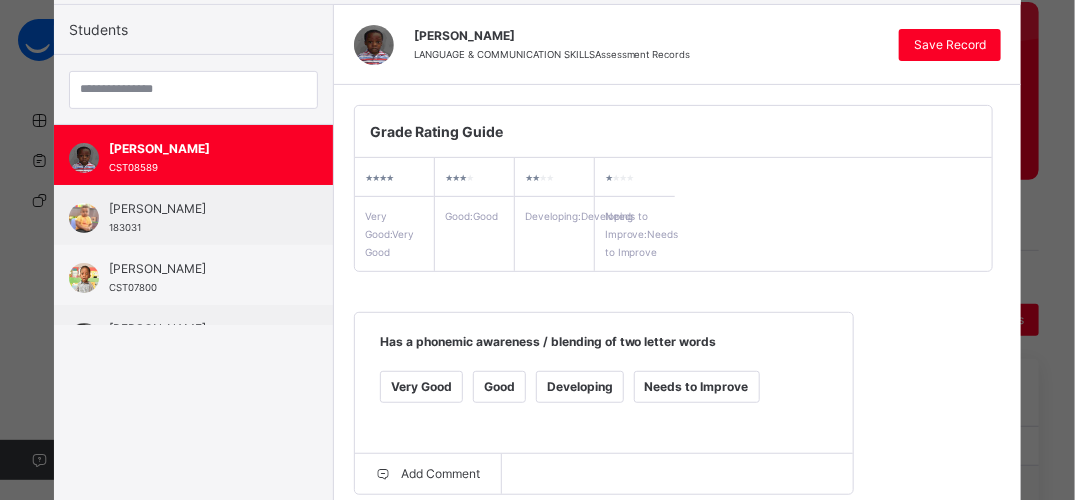 scroll, scrollTop: 171, scrollLeft: 0, axis: vertical 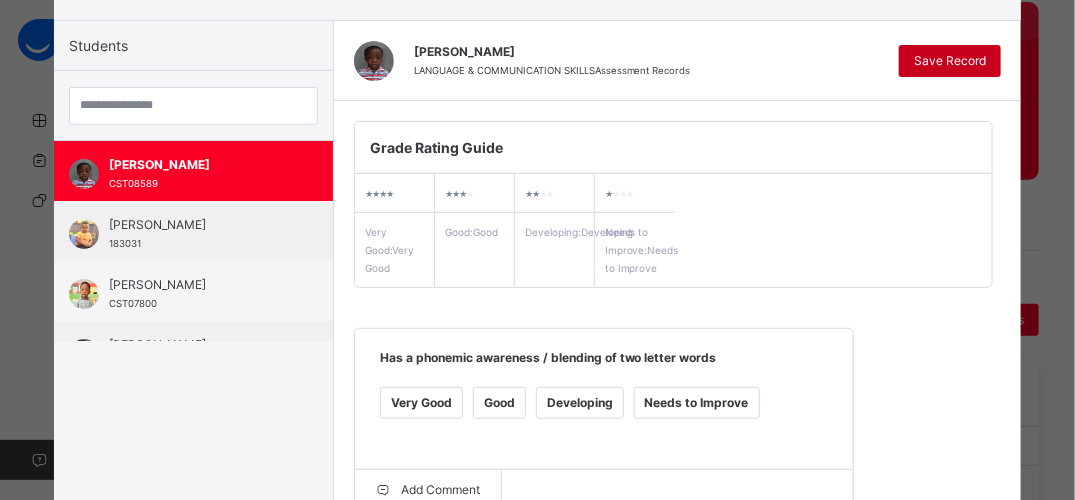 click on "Save Record" at bounding box center [950, 61] 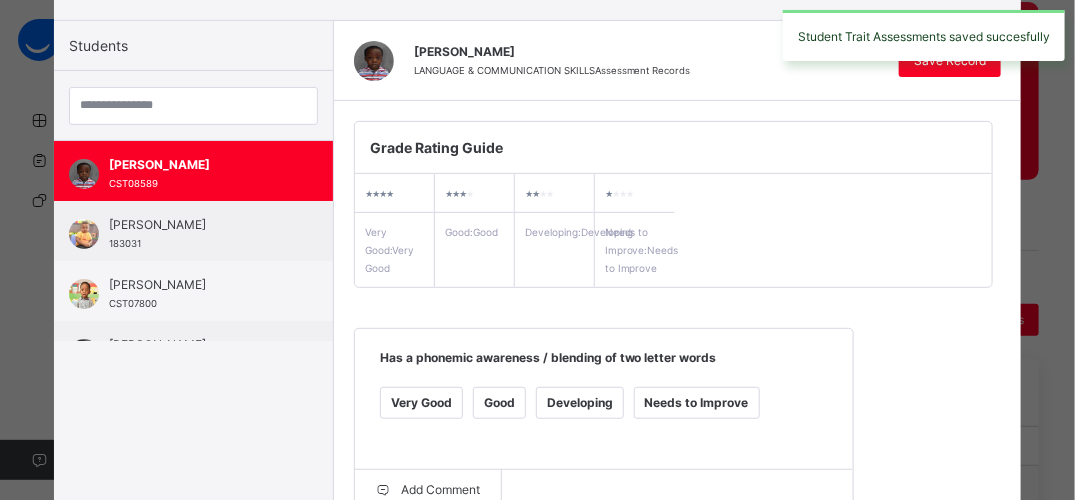 click on "Student Trait Assessments saved succesfully" at bounding box center (924, 35) 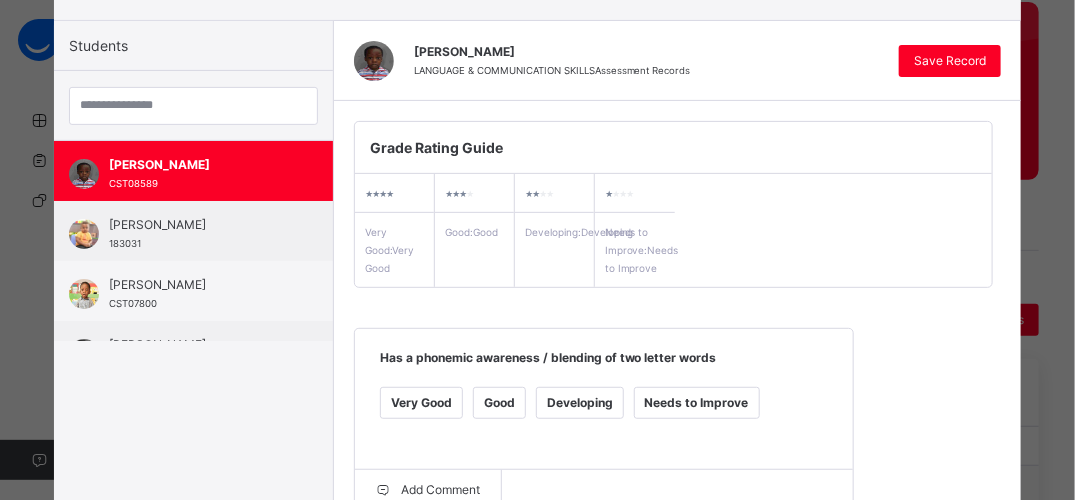 click on "Adelani  Teluwo LANGUAGE & COMMUNICATION SKILLS  Assessment Records" at bounding box center [647, 61] 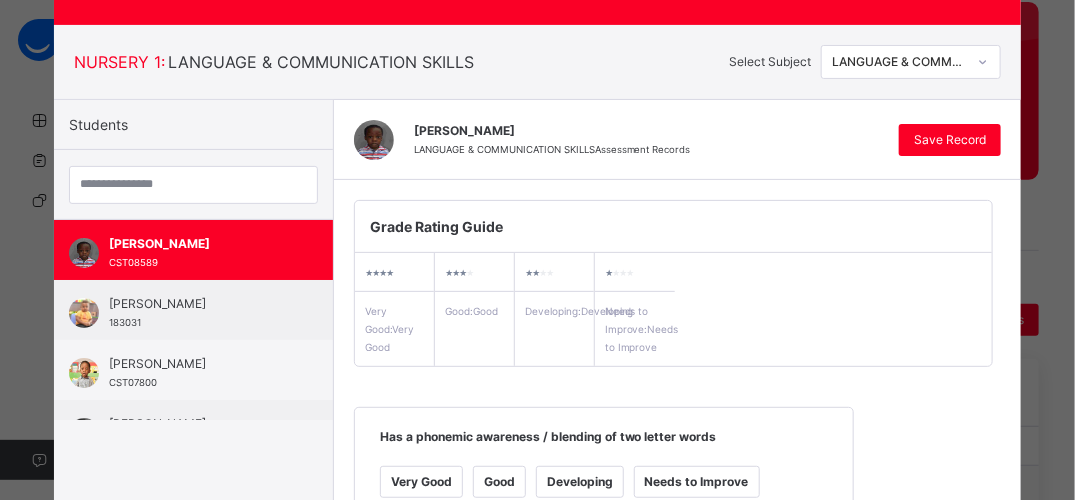 scroll, scrollTop: 91, scrollLeft: 0, axis: vertical 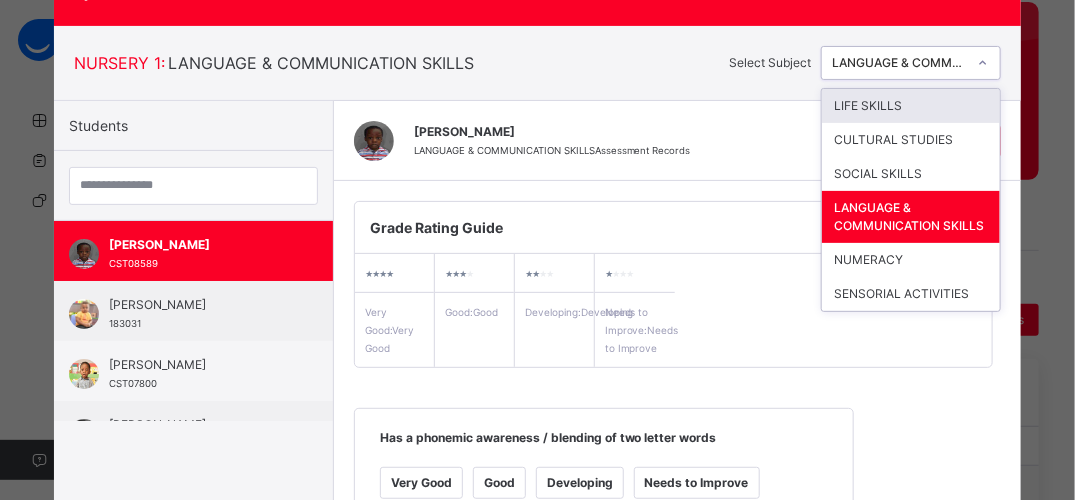 click 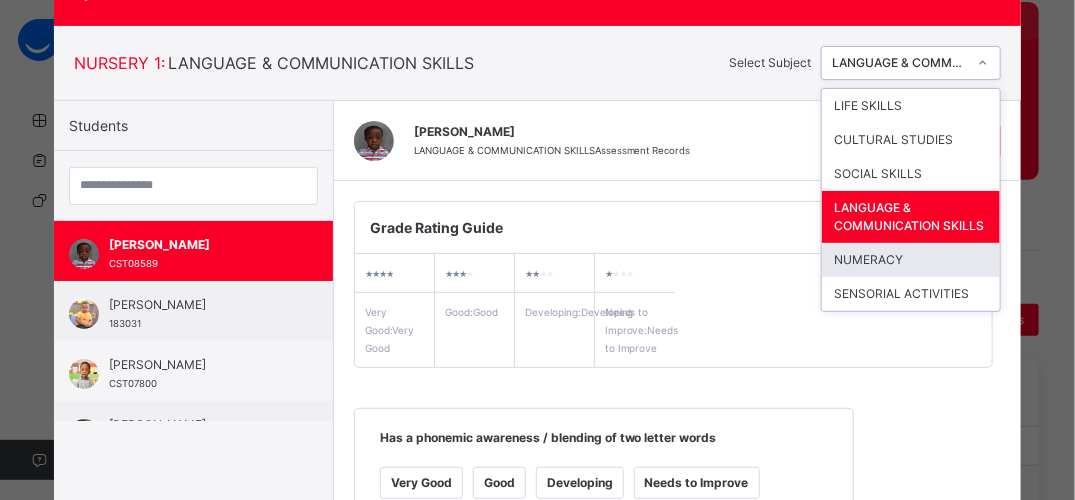 click on "NUMERACY" at bounding box center [911, 260] 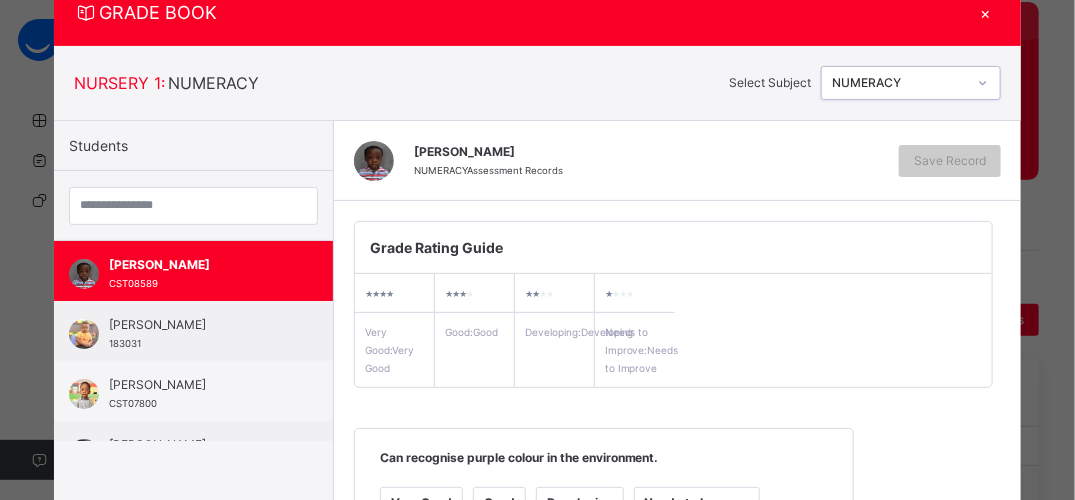 scroll, scrollTop: 91, scrollLeft: 0, axis: vertical 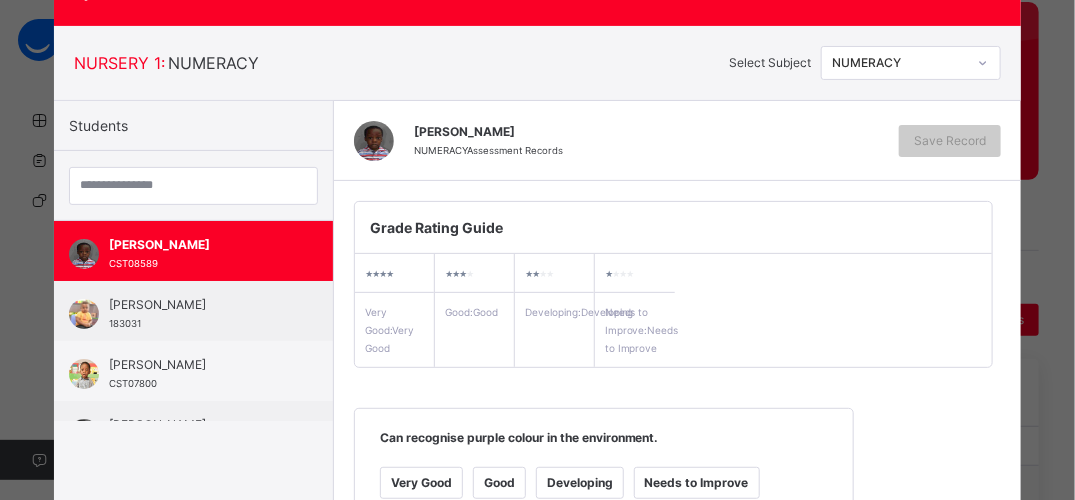 click on "Grade Rating Guide   ★ ★ ★ ★ Very Good  :  Very Good ★ ★ ★ ★ Good  :  Good ★ ★ ★ ★ Developing  :  Developing ★ ★ ★ ★ Needs to Improve  :  Needs to Improve" at bounding box center [673, 284] 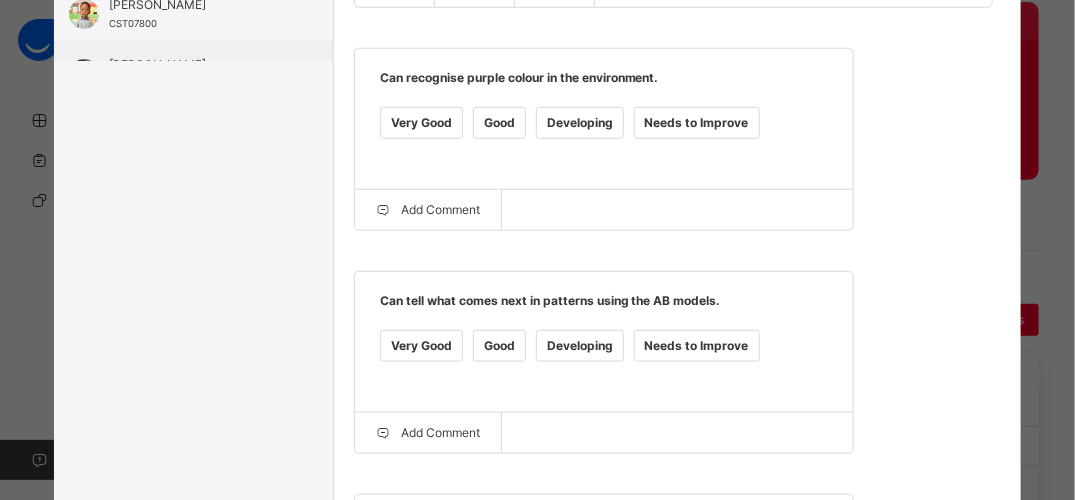 scroll, scrollTop: 491, scrollLeft: 0, axis: vertical 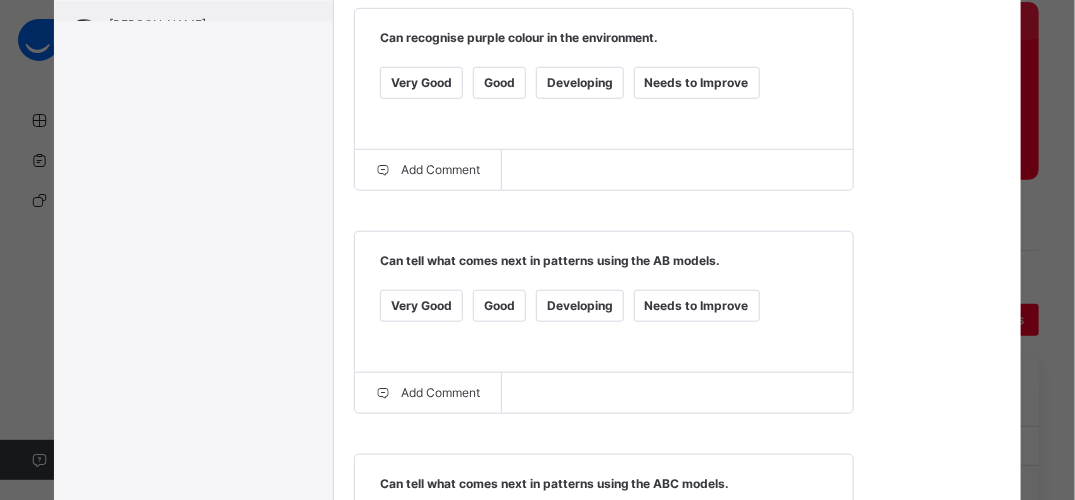 click on "Very Good" at bounding box center (421, 83) 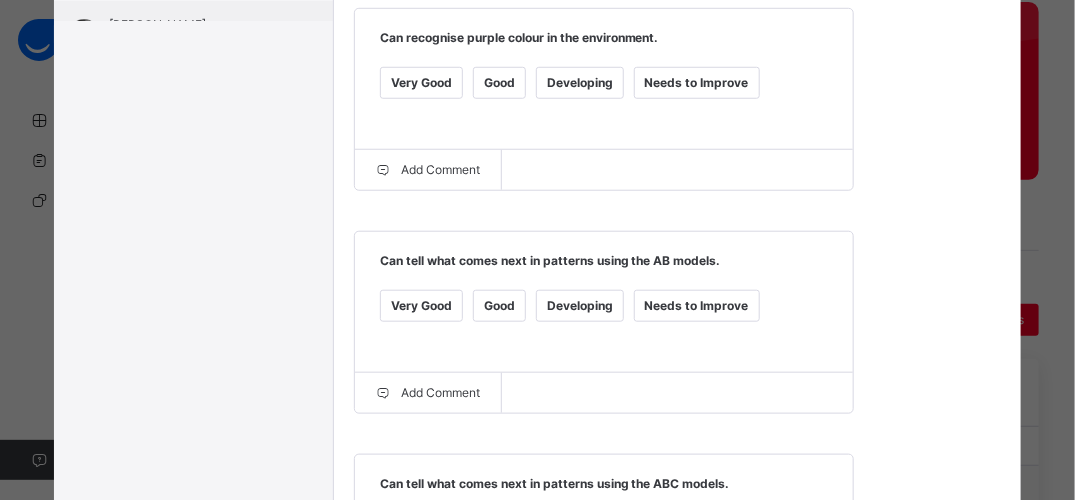 click on "Good" at bounding box center [499, 306] 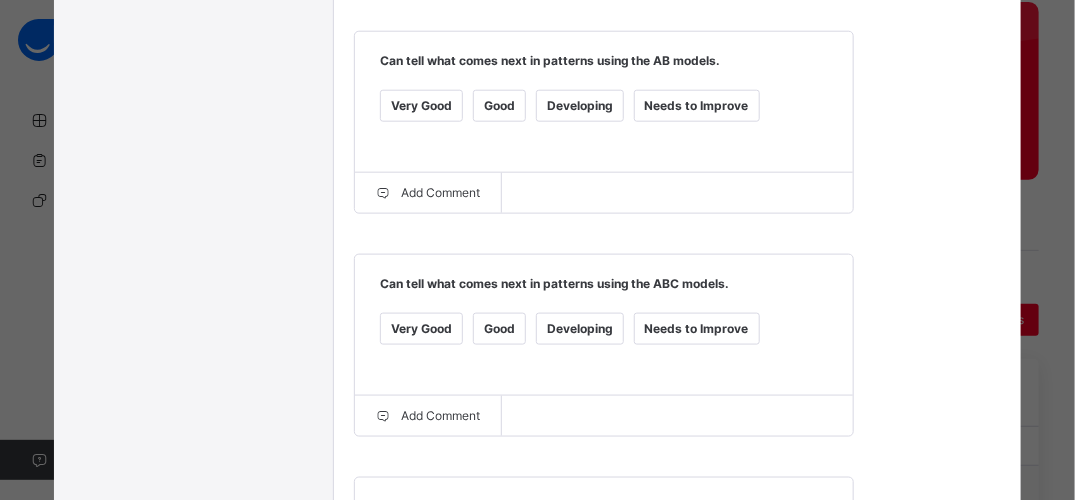scroll, scrollTop: 771, scrollLeft: 0, axis: vertical 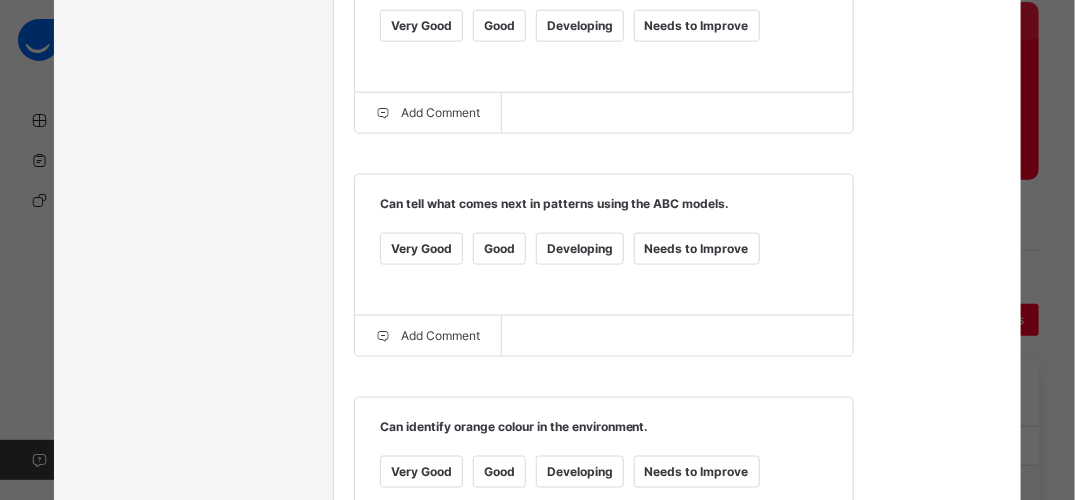 click on "Good" at bounding box center [499, 249] 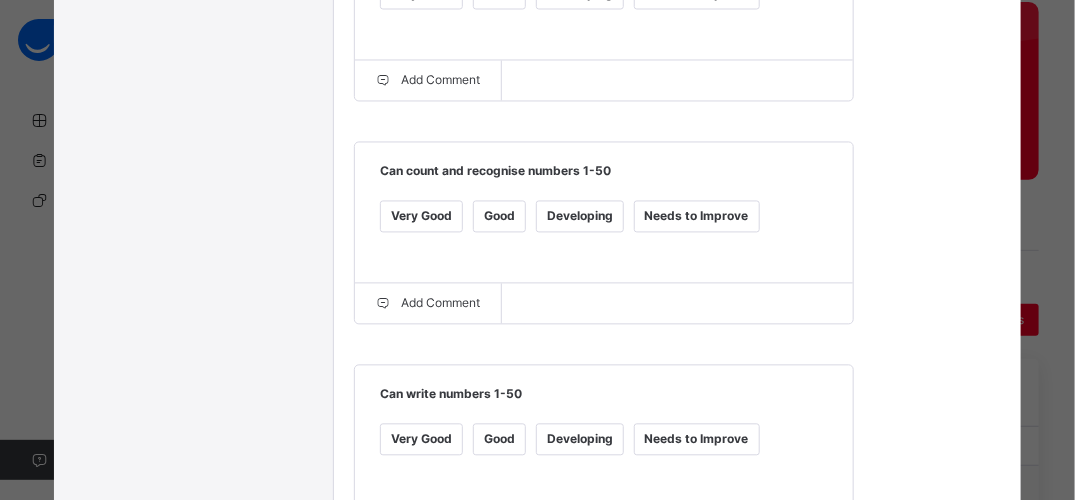 scroll, scrollTop: 1251, scrollLeft: 0, axis: vertical 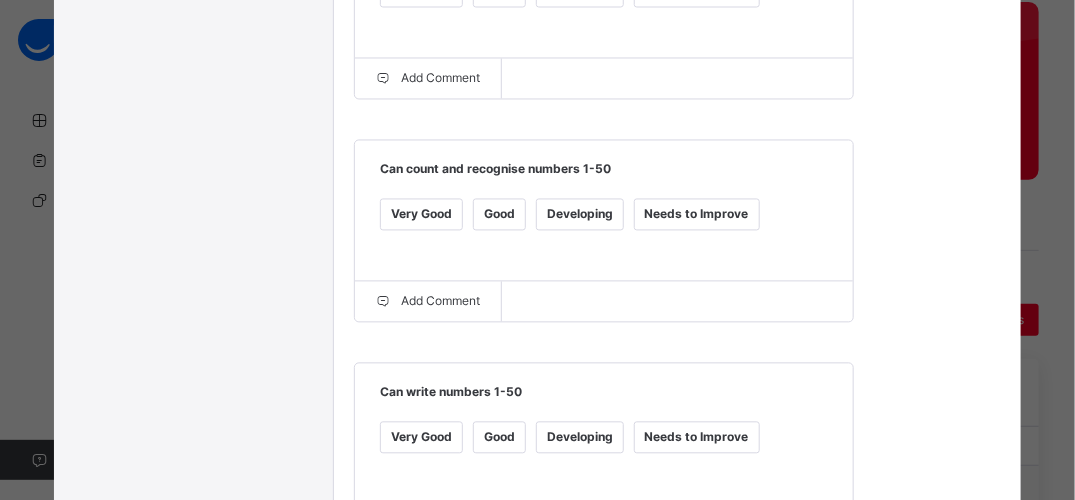 click on "Good" at bounding box center [499, 215] 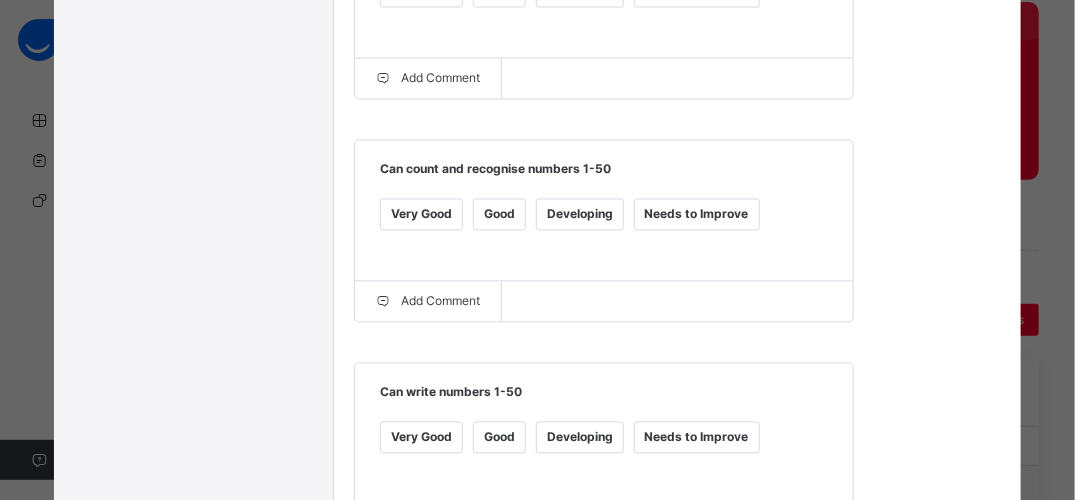 click on "Good" at bounding box center [499, 438] 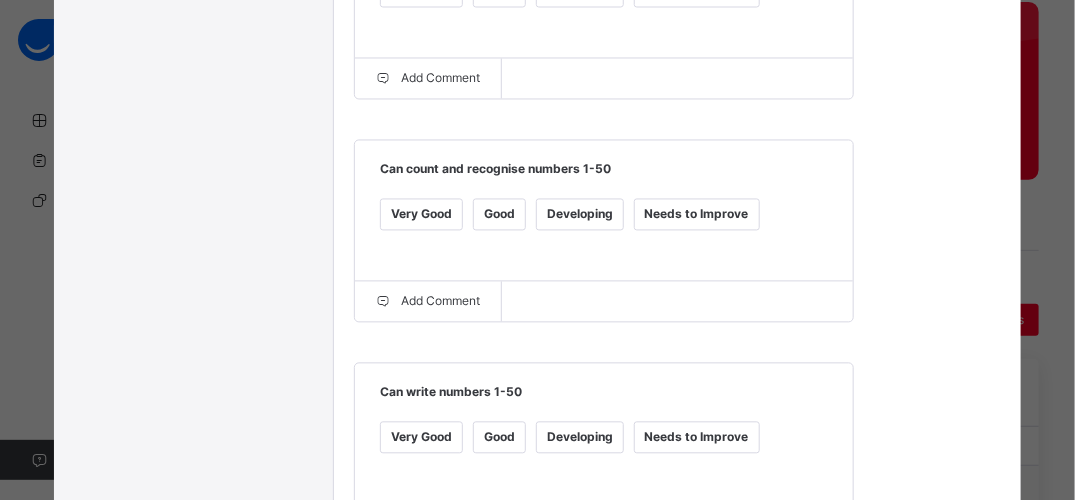 click on "Very Good" at bounding box center [421, 215] 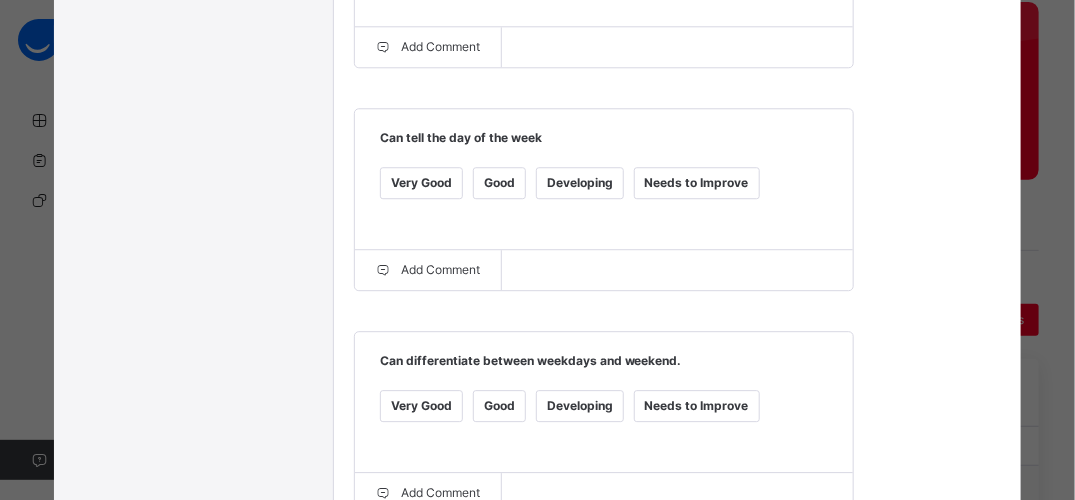scroll, scrollTop: 1731, scrollLeft: 0, axis: vertical 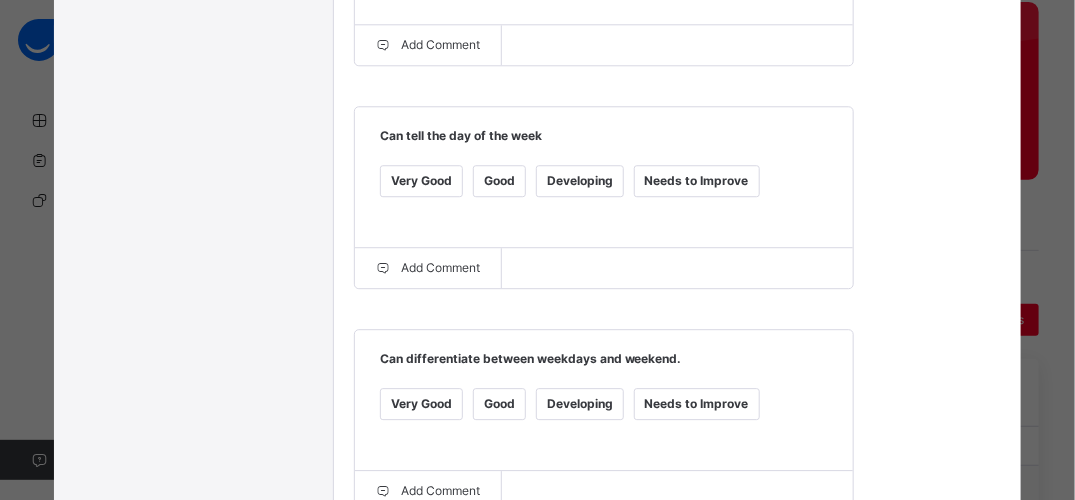 click on "Developing" at bounding box center (580, 181) 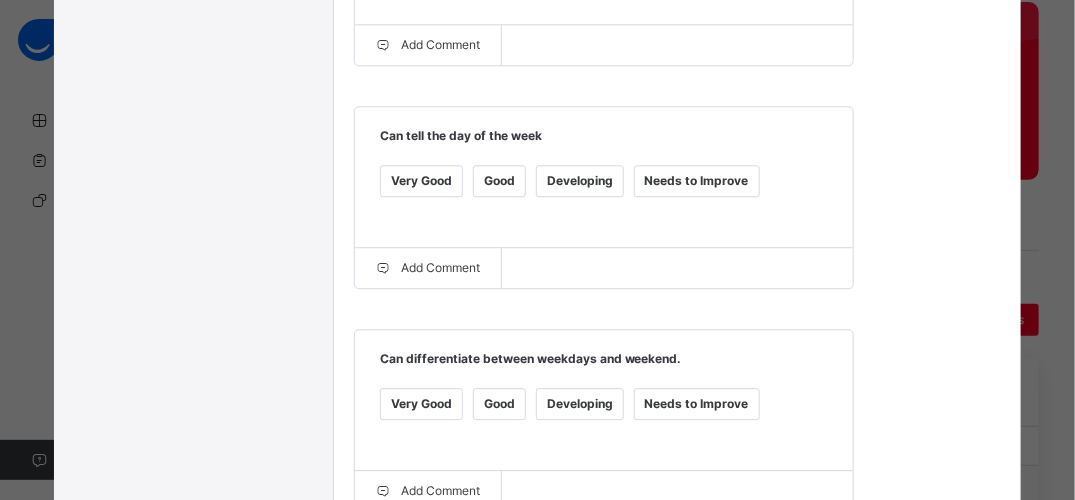 click on "Developing" at bounding box center (580, 404) 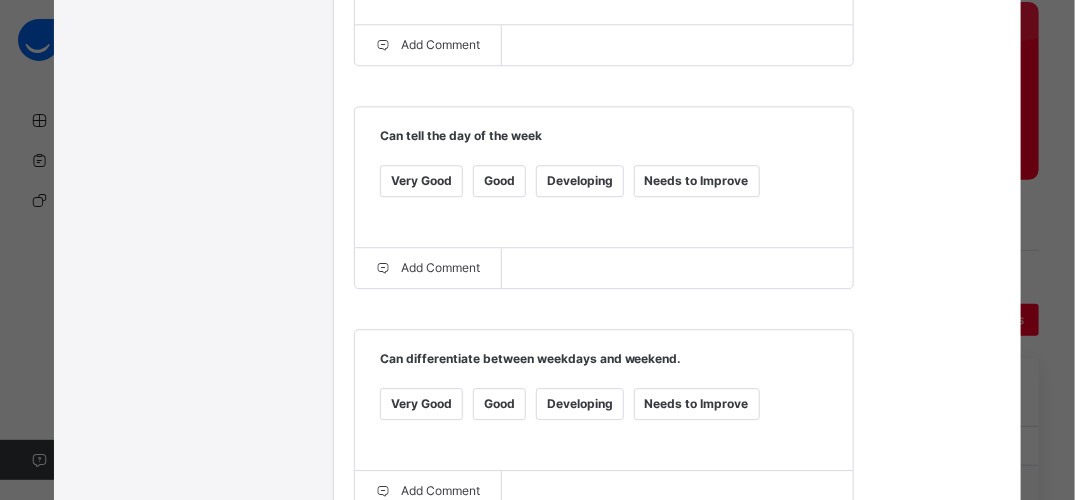 click on "Grade Rating Guide   ★ ★ ★ ★ Very Good  :  Very Good ★ ★ ★ ★ Good  :  Good ★ ★ ★ ★ Developing  :  Developing ★ ★ ★ ★ Needs to Improve  :  Needs to Improve Can recognise purple colour in the environment.   Very Good Good Developing Needs to Improve  Add Comment Can tell what comes next in patterns using the AB models.   Very Good Good Developing Needs to Improve  Add Comment Can tell what comes next in patterns using the ABC models.   Very Good Good Developing Needs to Improve  Add Comment Can identify orange colour in the environment.   Very Good Good Developing Needs to Improve  Add Comment Can count and recognise numbers 1-50   Very Good Good Developing Needs to Improve  Add Comment Can write numbers 1-50   Very Good Good Developing Needs to Improve  Add Comment Can tell the day of the week   Very Good Good Developing Needs to Improve  Add Comment Can differentiate between weekdays and weekend.    Very Good Good Developing Needs to Improve  Add Comment" at bounding box center [678, -464] 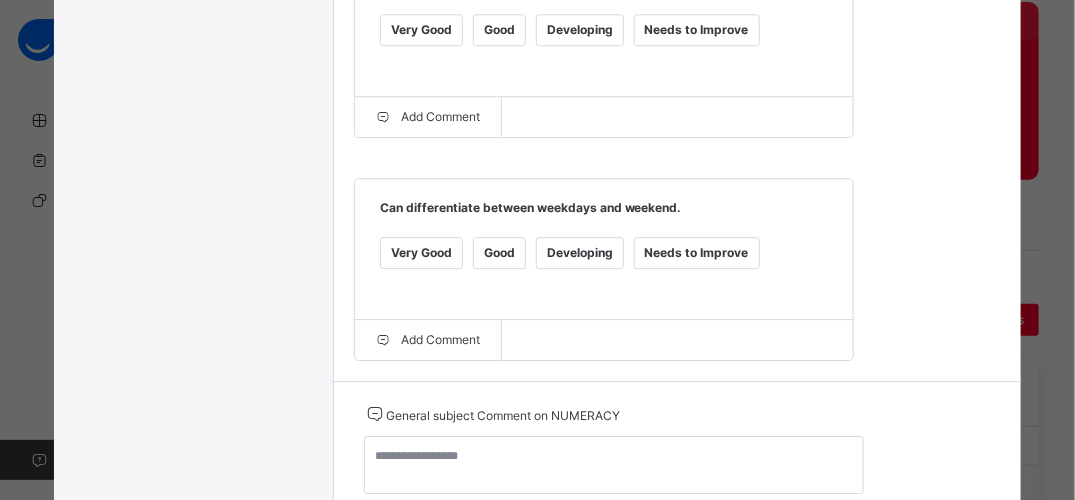 scroll, scrollTop: 1972, scrollLeft: 0, axis: vertical 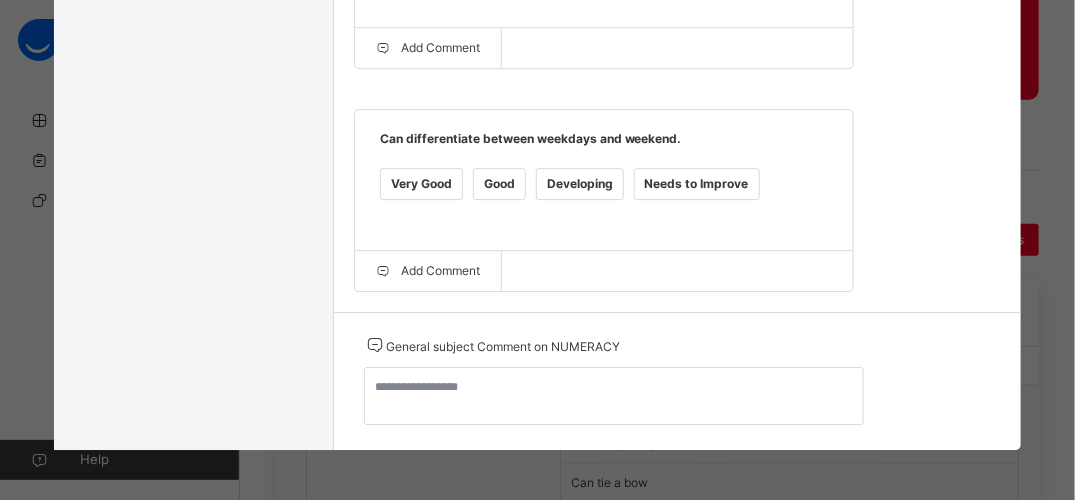 click on "Grade Rating Guide   ★ ★ ★ ★ Very Good  :  Very Good ★ ★ ★ ★ Good  :  Good ★ ★ ★ ★ Developing  :  Developing ★ ★ ★ ★ Needs to Improve  :  Needs to Improve Can recognise purple colour in the environment.   Very Good Good Developing Needs to Improve  Add Comment Can tell what comes next in patterns using the AB models.   Very Good Good Developing Needs to Improve  Add Comment Can tell what comes next in patterns using the ABC models.   Very Good Good Developing Needs to Improve  Add Comment Can identify orange colour in the environment.   Very Good Good Developing Needs to Improve  Add Comment Can count and recognise numbers 1-50   Very Good Good Developing Needs to Improve  Add Comment Can write numbers 1-50   Very Good Good Developing Needs to Improve  Add Comment Can tell the day of the week   Very Good Good Developing Needs to Improve  Add Comment Can differentiate between weekdays and weekend.    Very Good Good Developing Needs to Improve  Add Comment" at bounding box center [678, -684] 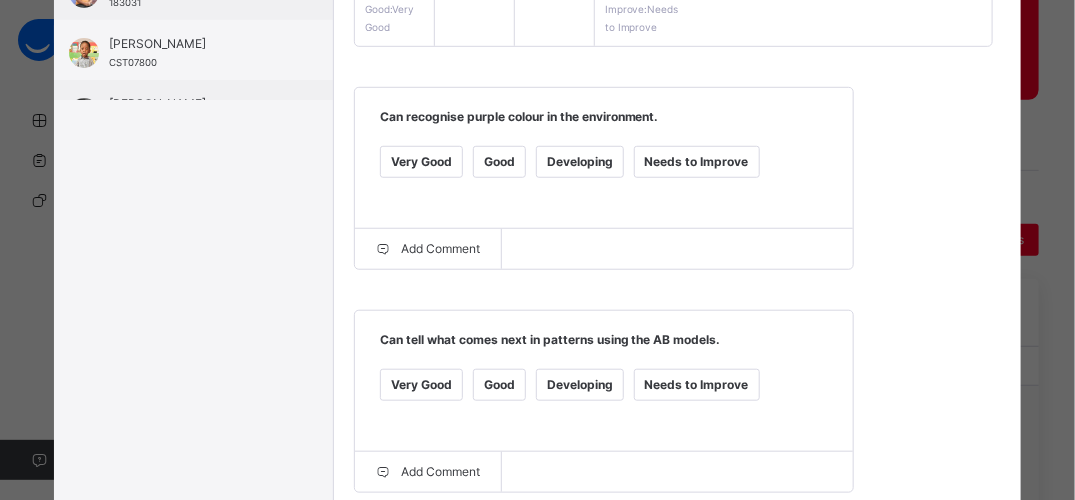 scroll, scrollTop: 108, scrollLeft: 0, axis: vertical 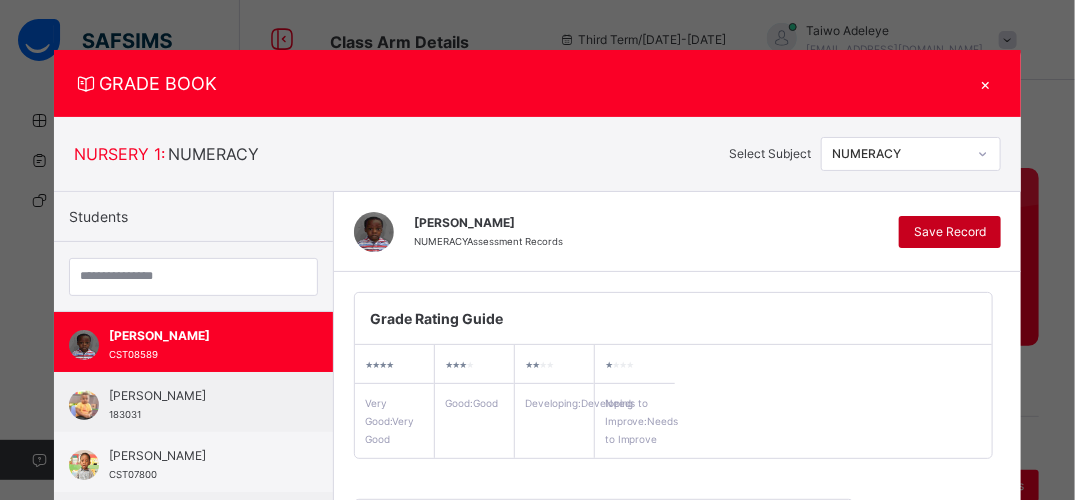 click on "Save Record" at bounding box center [950, 232] 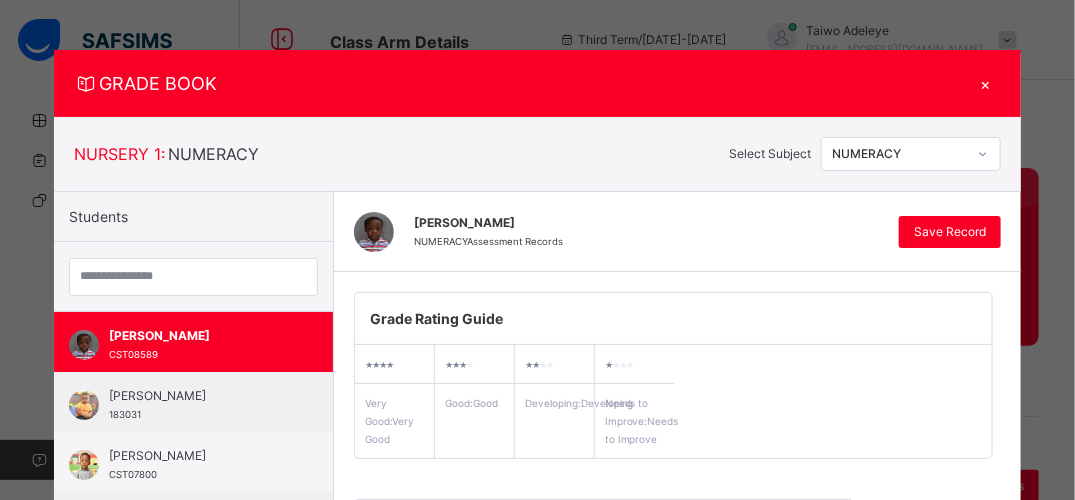 click on "×" at bounding box center [986, 83] 